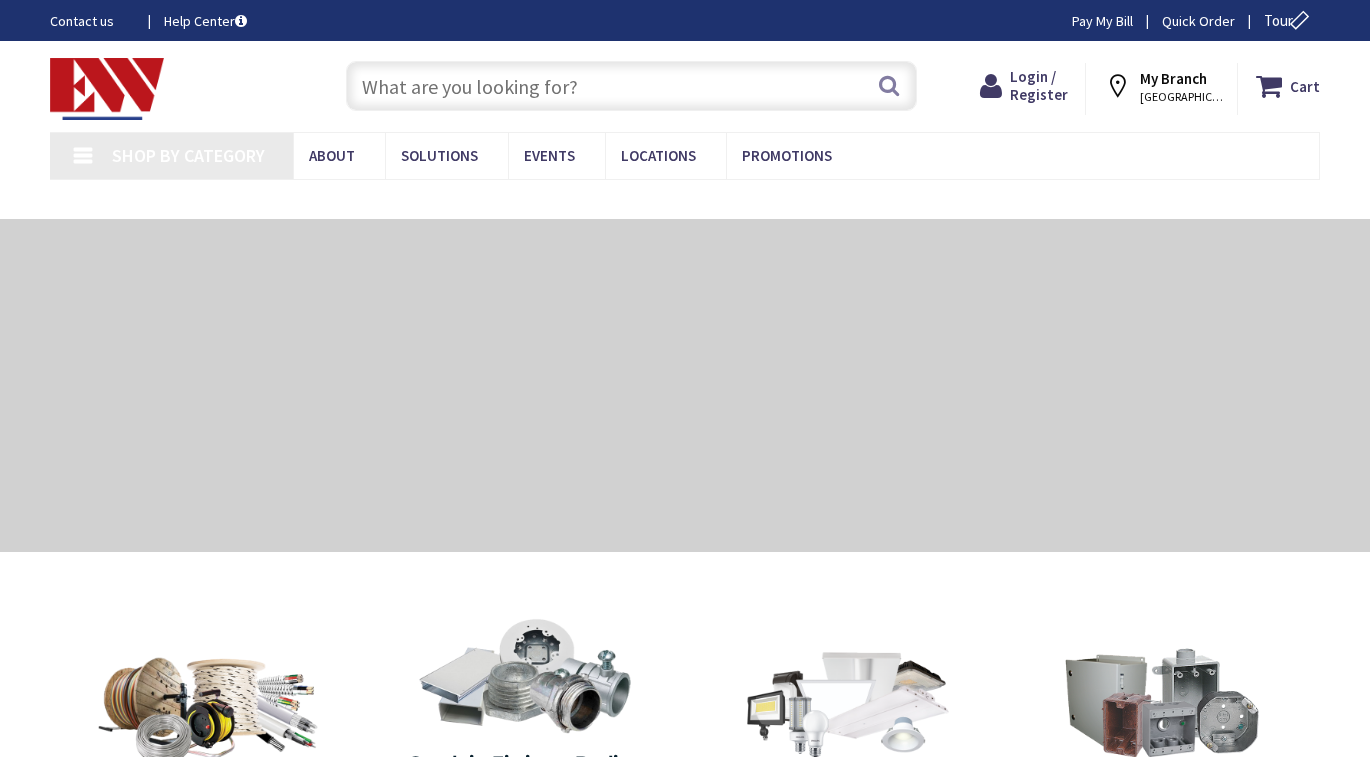 scroll, scrollTop: 0, scrollLeft: 0, axis: both 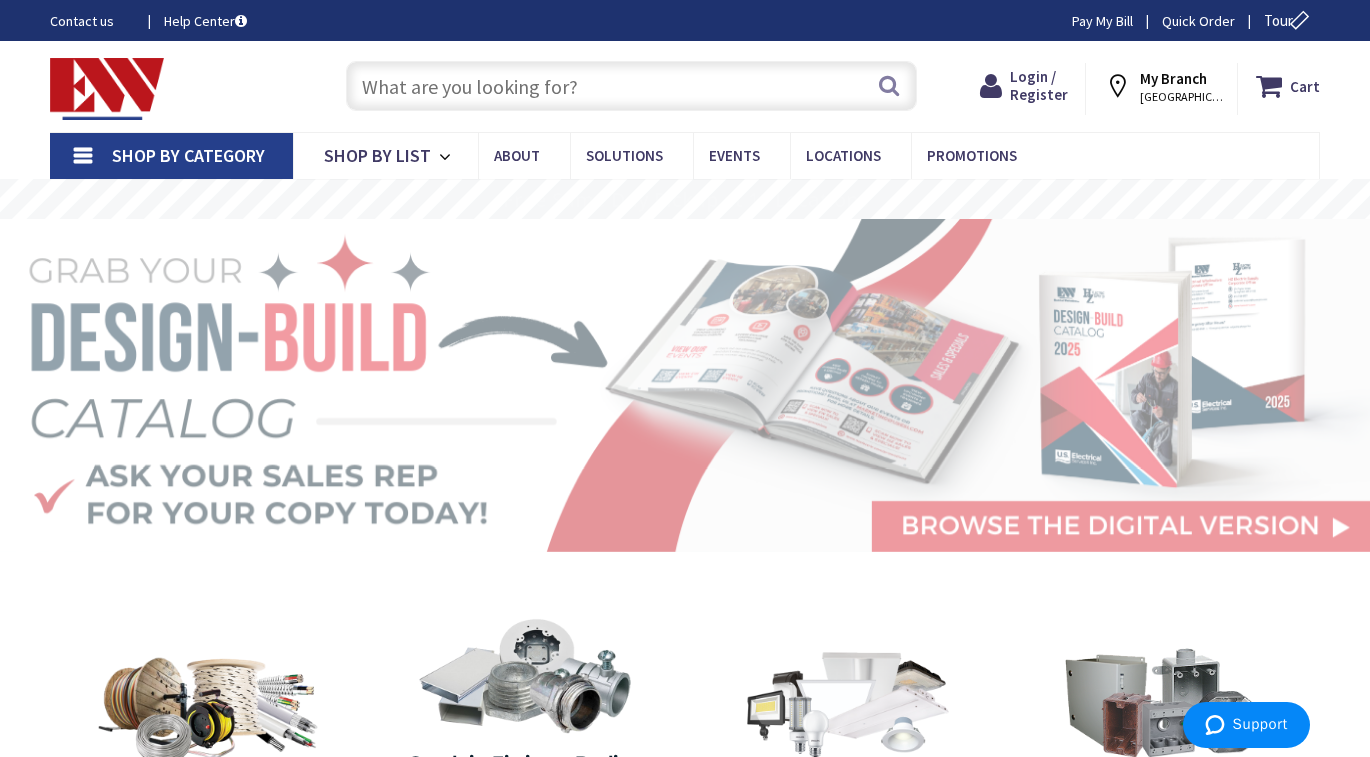 click at bounding box center (631, 86) 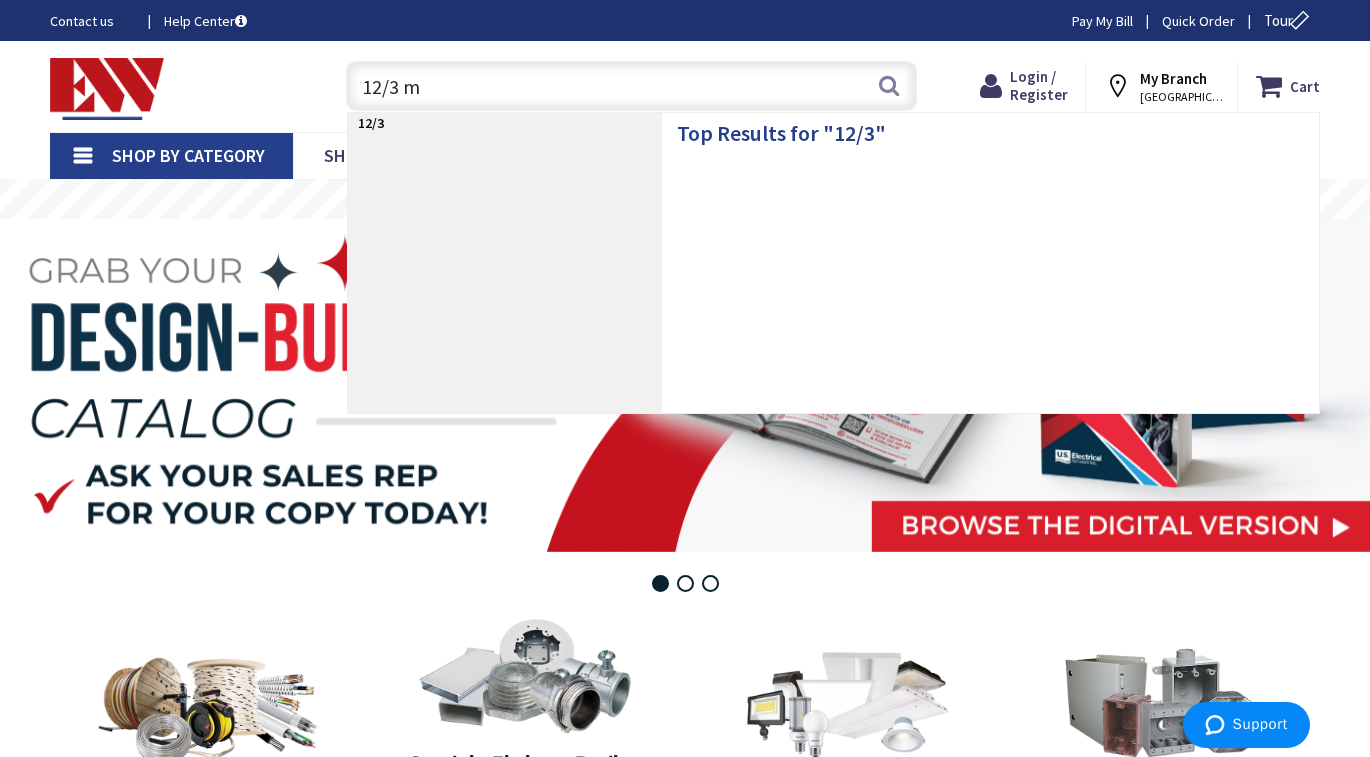 type on "12/3 mc" 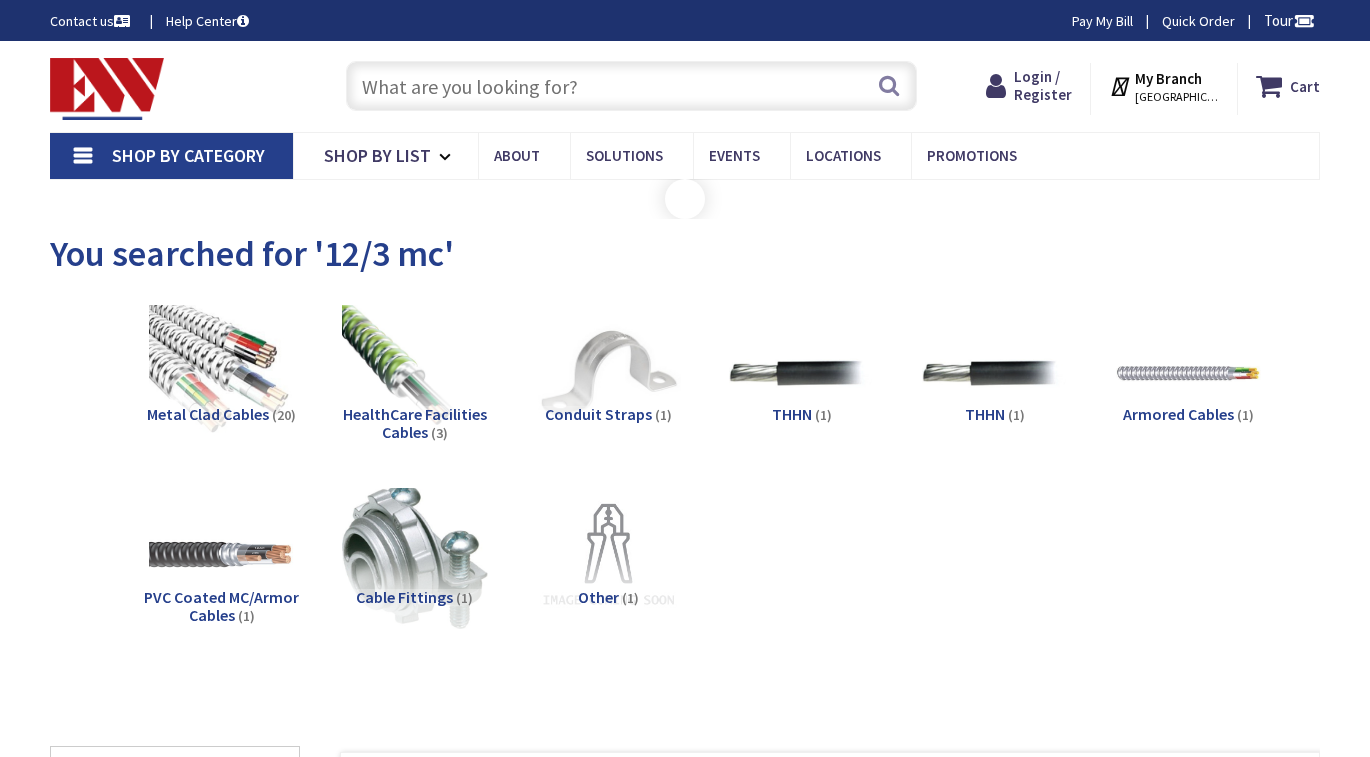 scroll, scrollTop: 0, scrollLeft: 0, axis: both 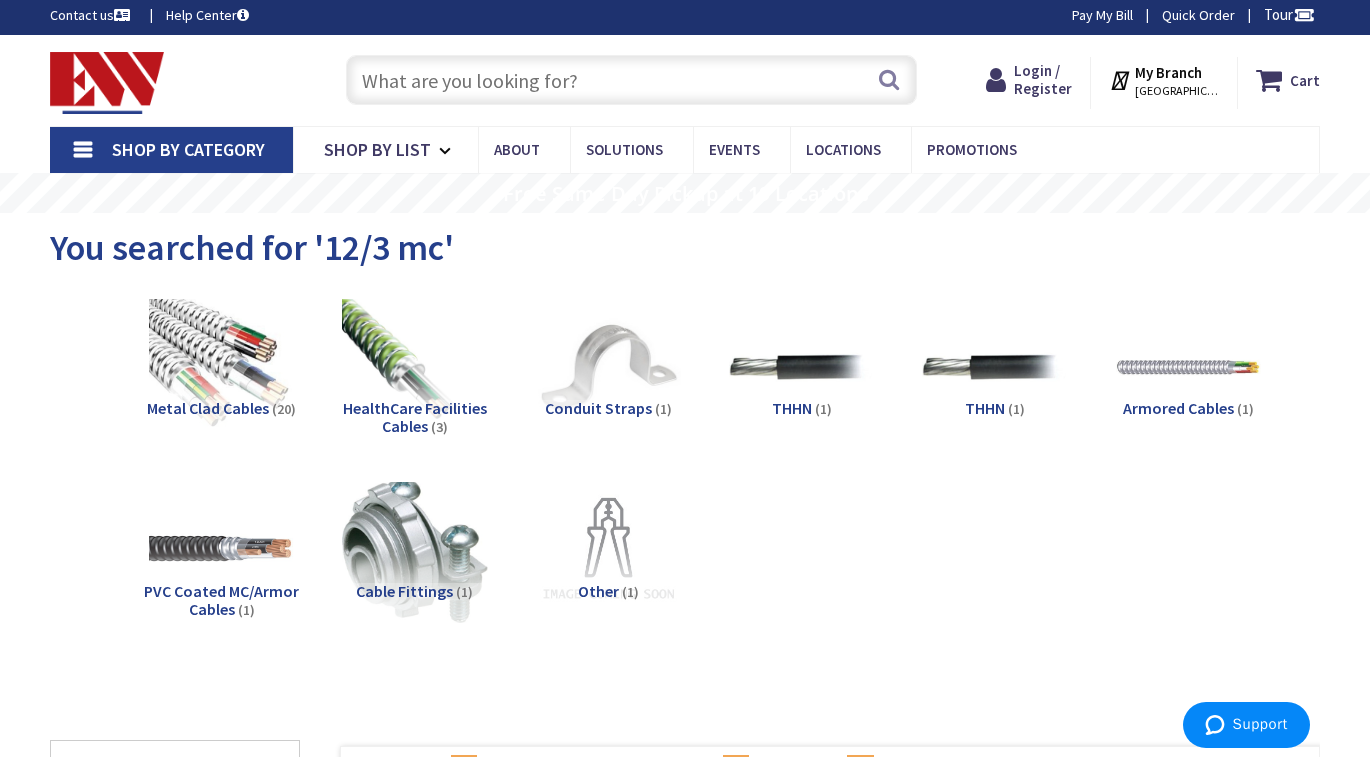 click at bounding box center (631, 80) 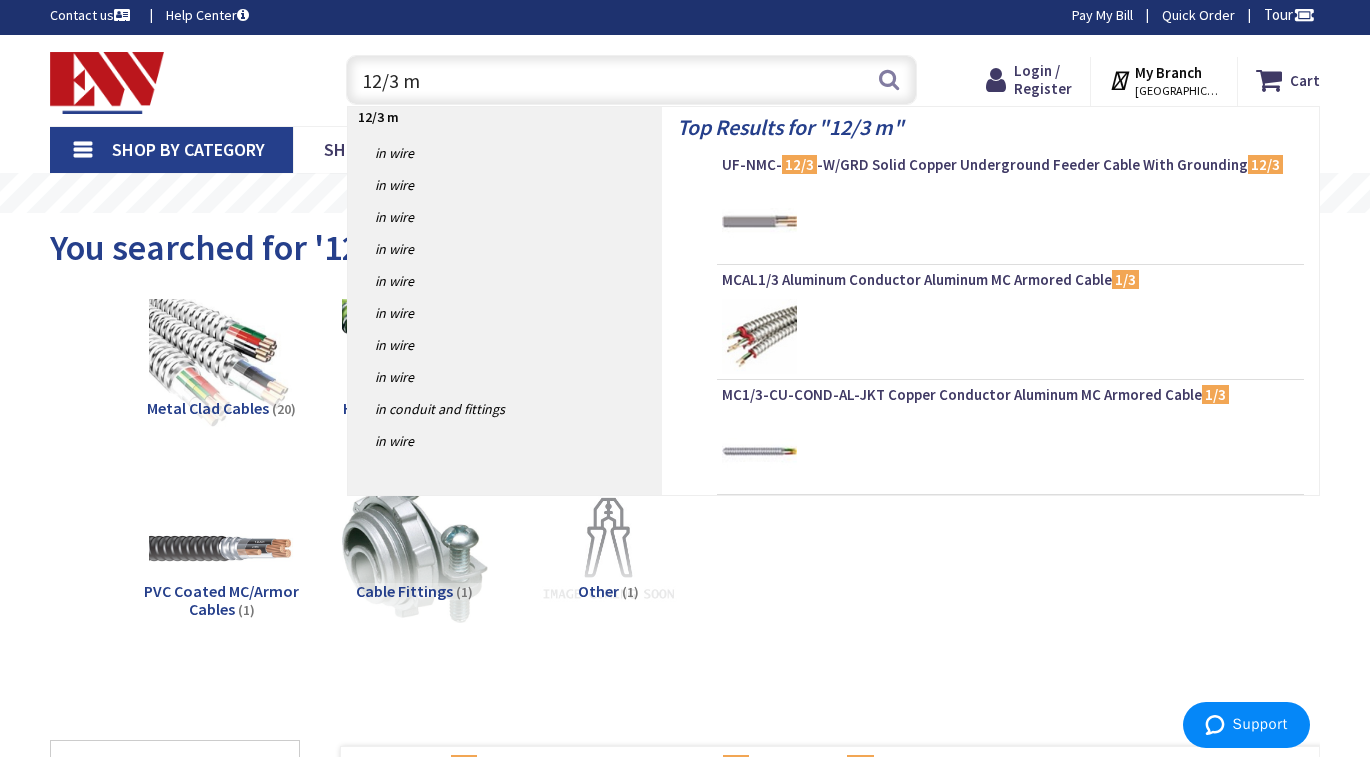 type on "12/3 mc" 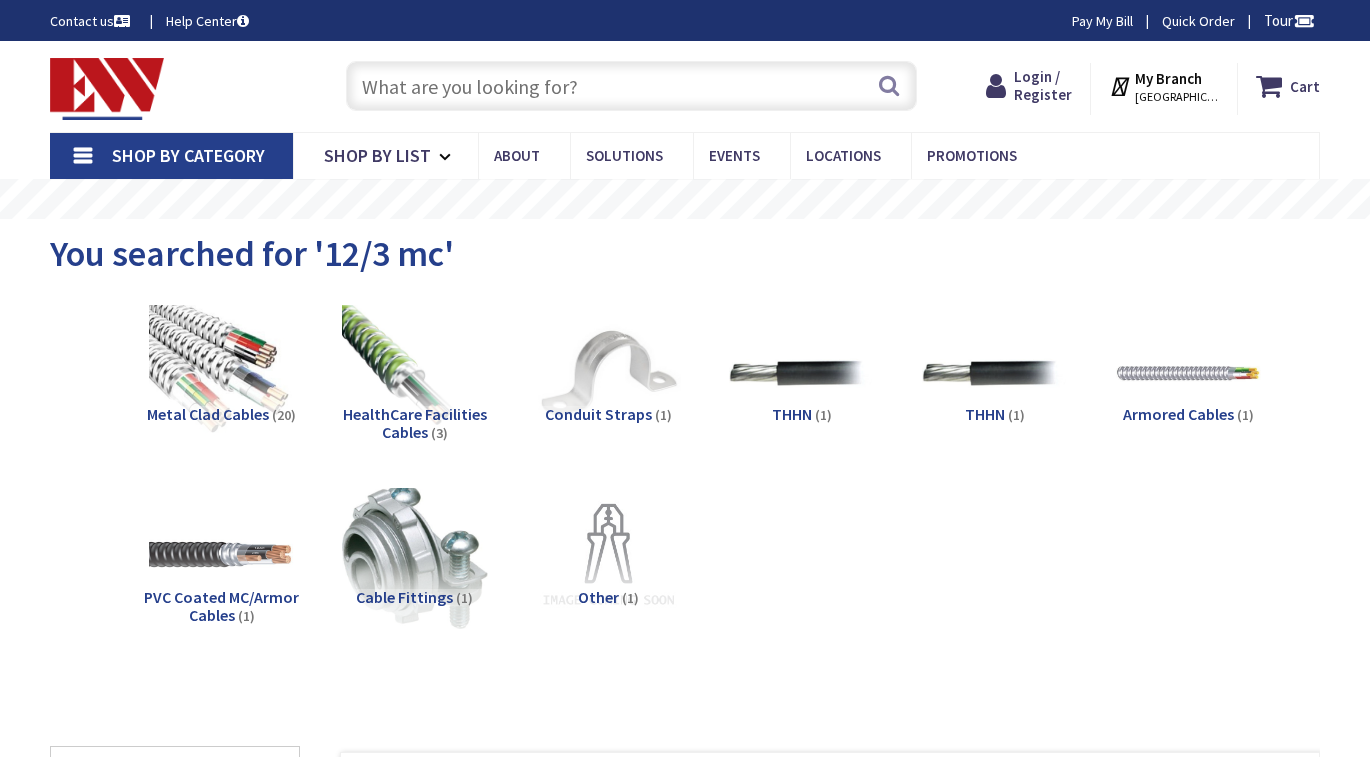 scroll, scrollTop: 0, scrollLeft: 0, axis: both 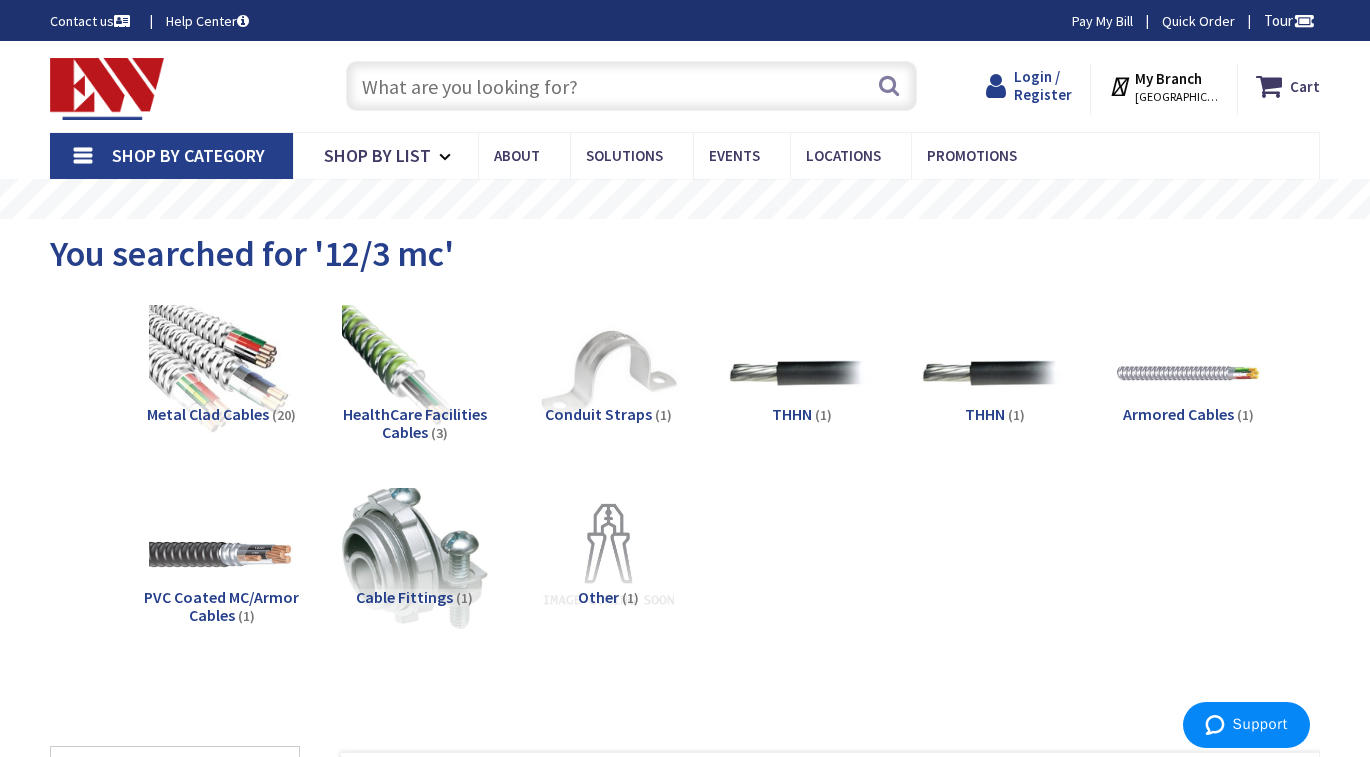 click on "Login / Register" at bounding box center [1043, 85] 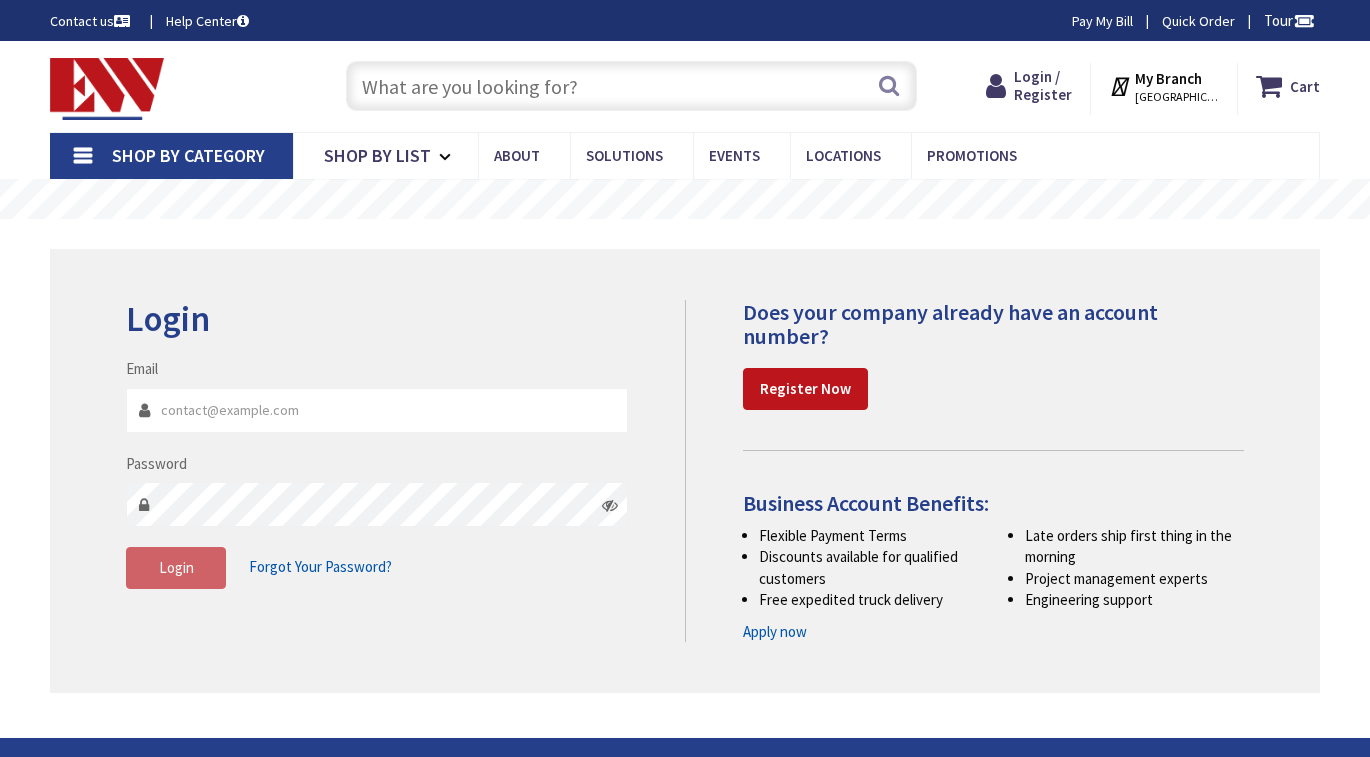 scroll, scrollTop: 37, scrollLeft: 0, axis: vertical 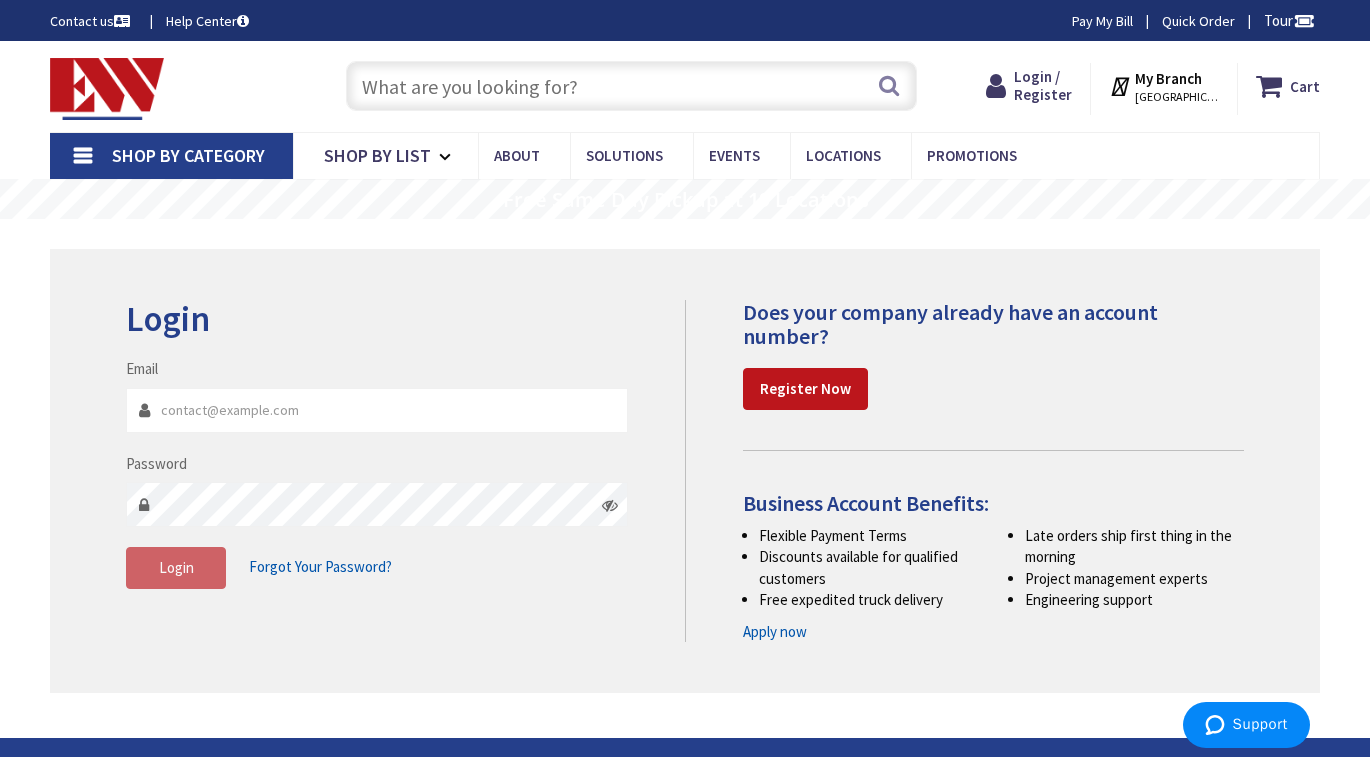 click on "Email" at bounding box center (376, 410) 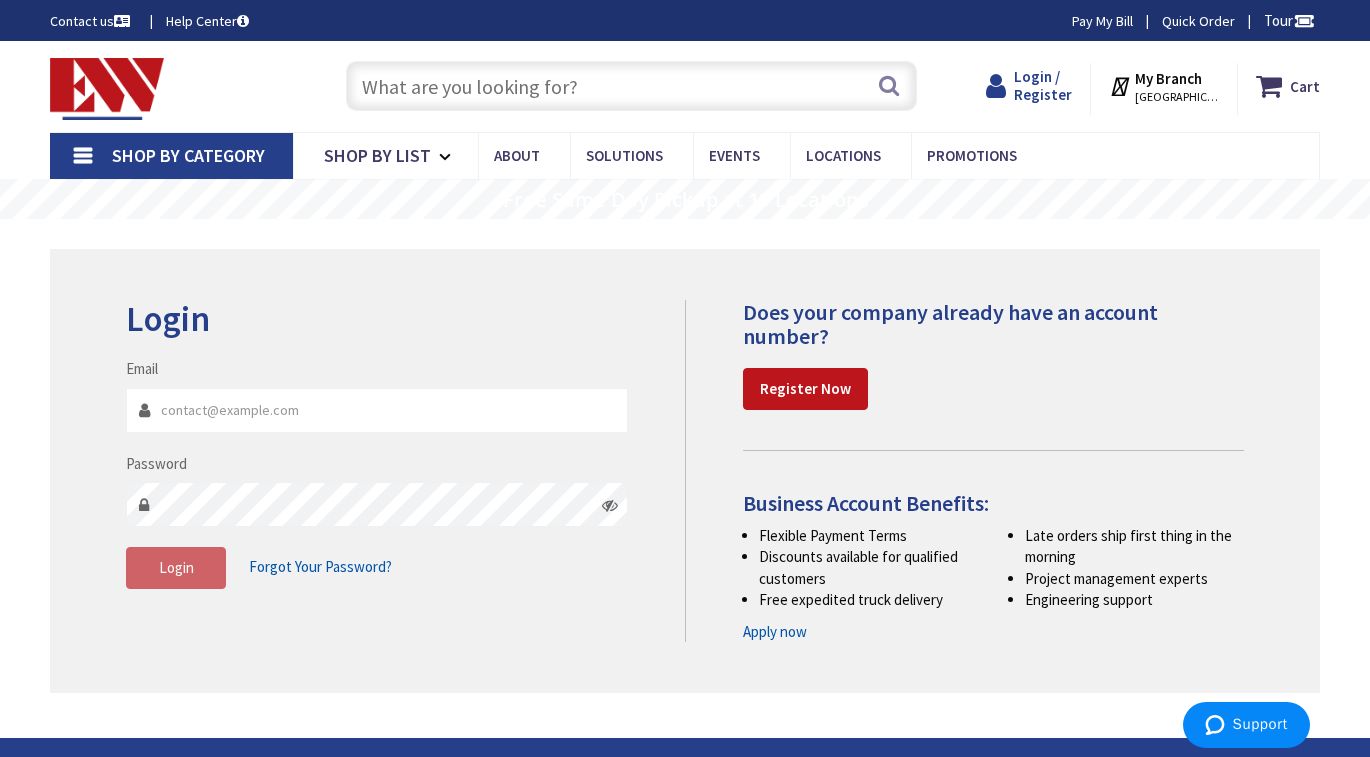 click on "Login / Register" at bounding box center [1043, 85] 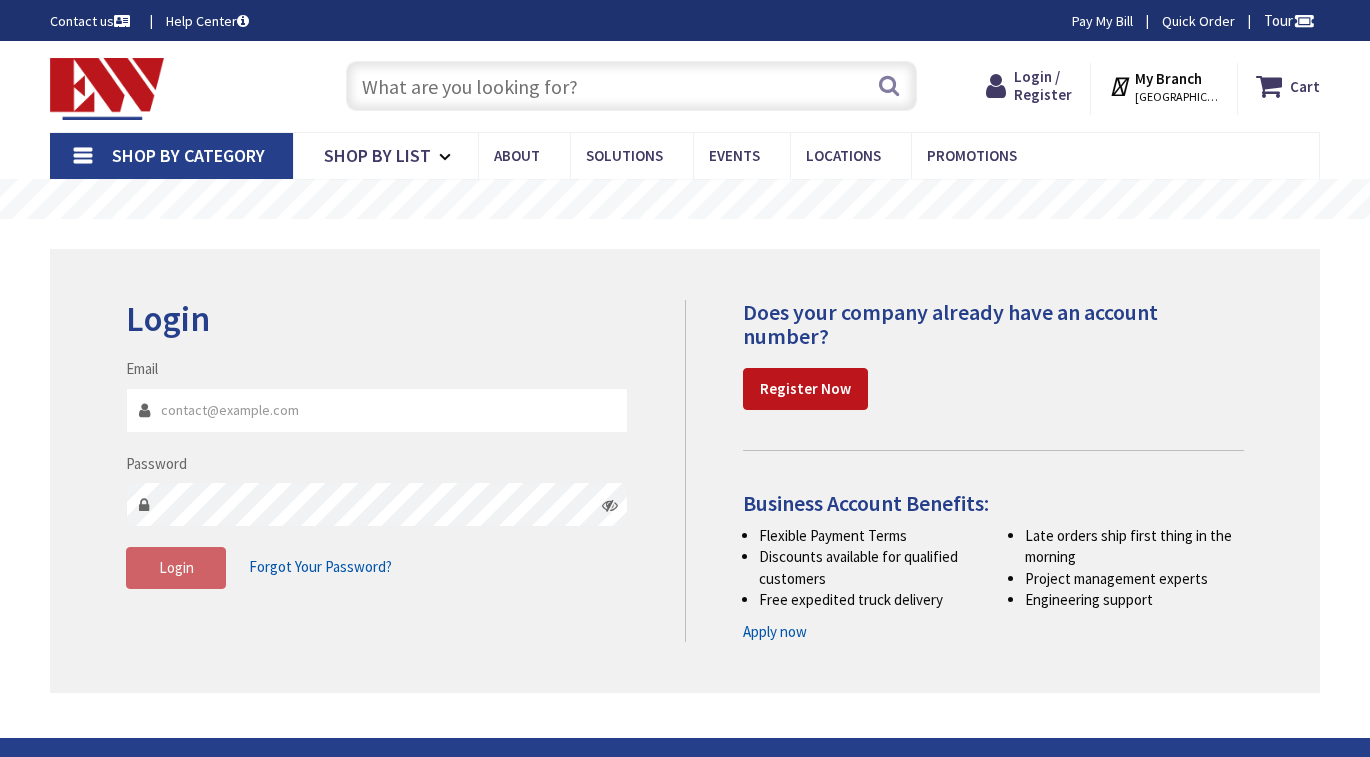 click on "Email" at bounding box center (376, 410) 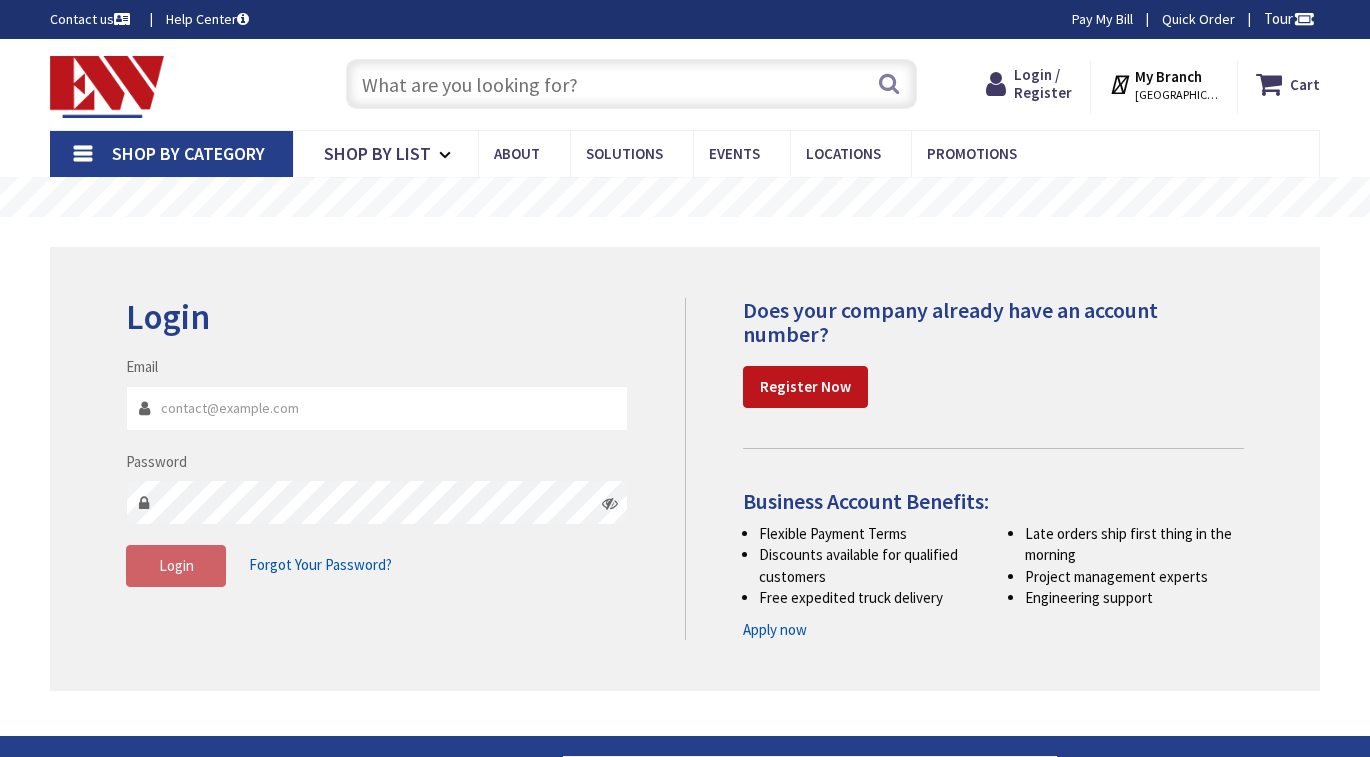 scroll, scrollTop: 0, scrollLeft: 0, axis: both 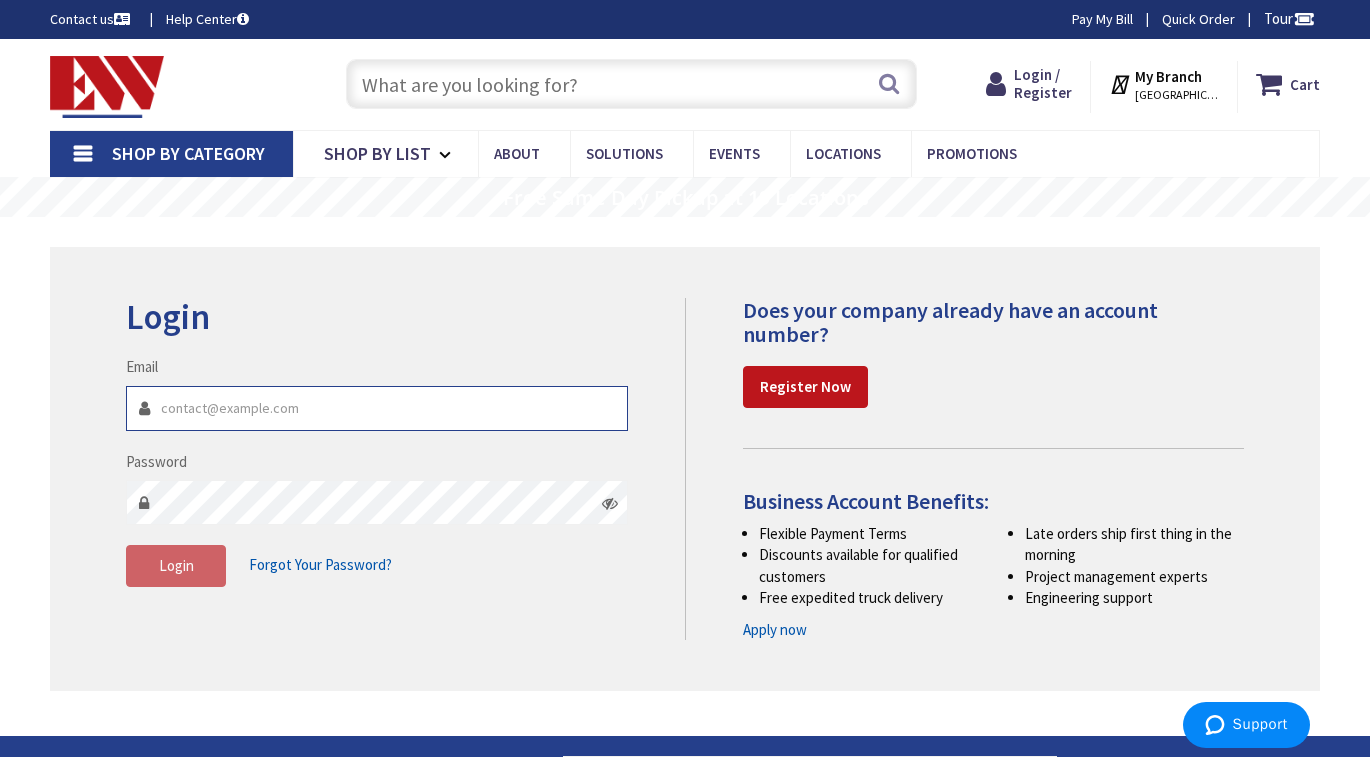 type on "t300yds@aol.com" 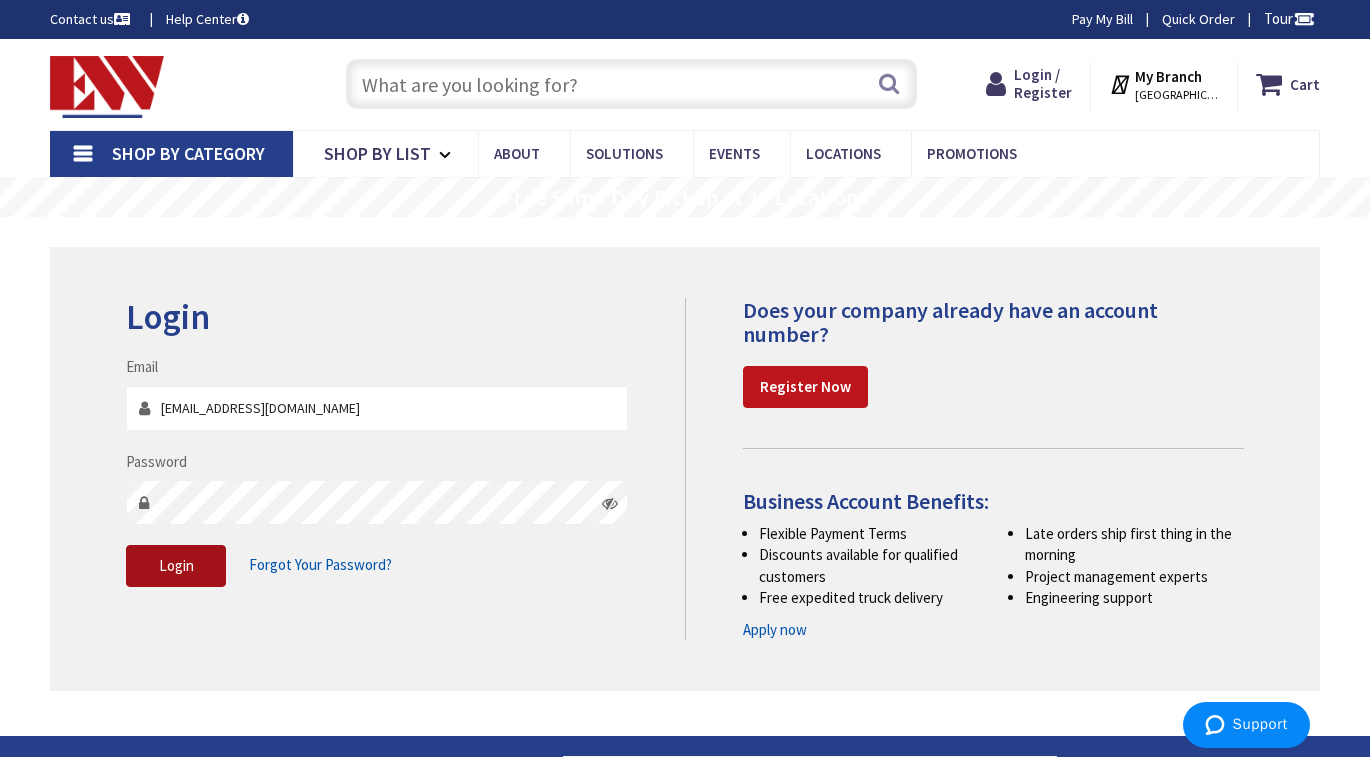 click on "Login" at bounding box center [176, 566] 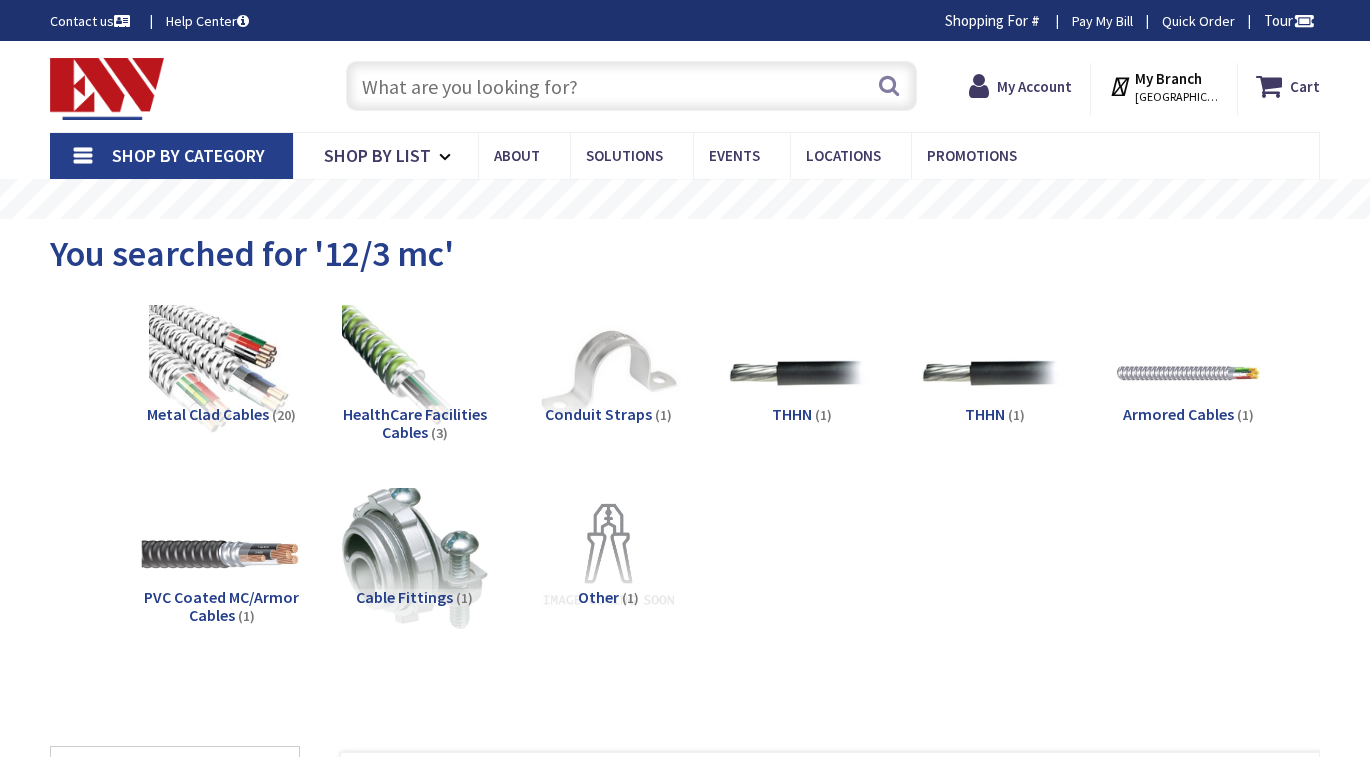 scroll, scrollTop: 0, scrollLeft: 0, axis: both 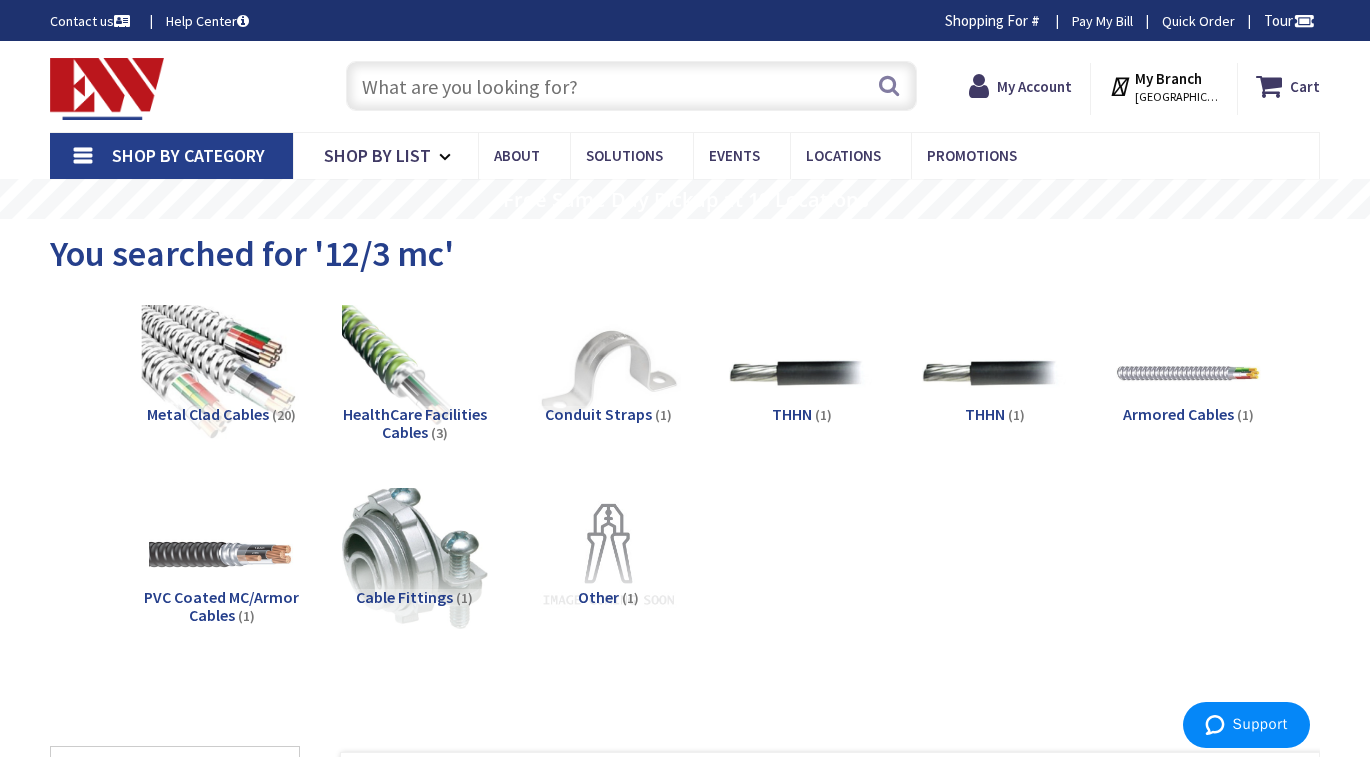 click at bounding box center [222, 374] 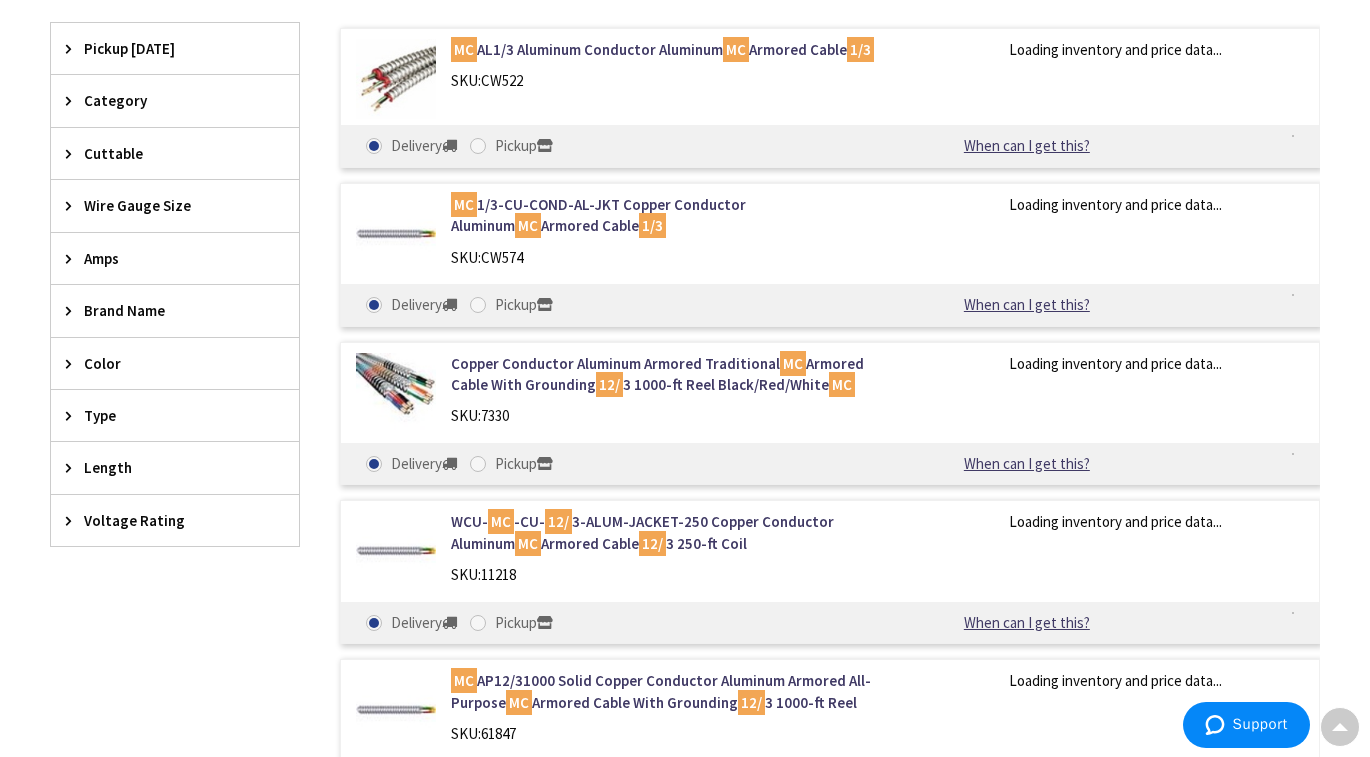scroll, scrollTop: 0, scrollLeft: 0, axis: both 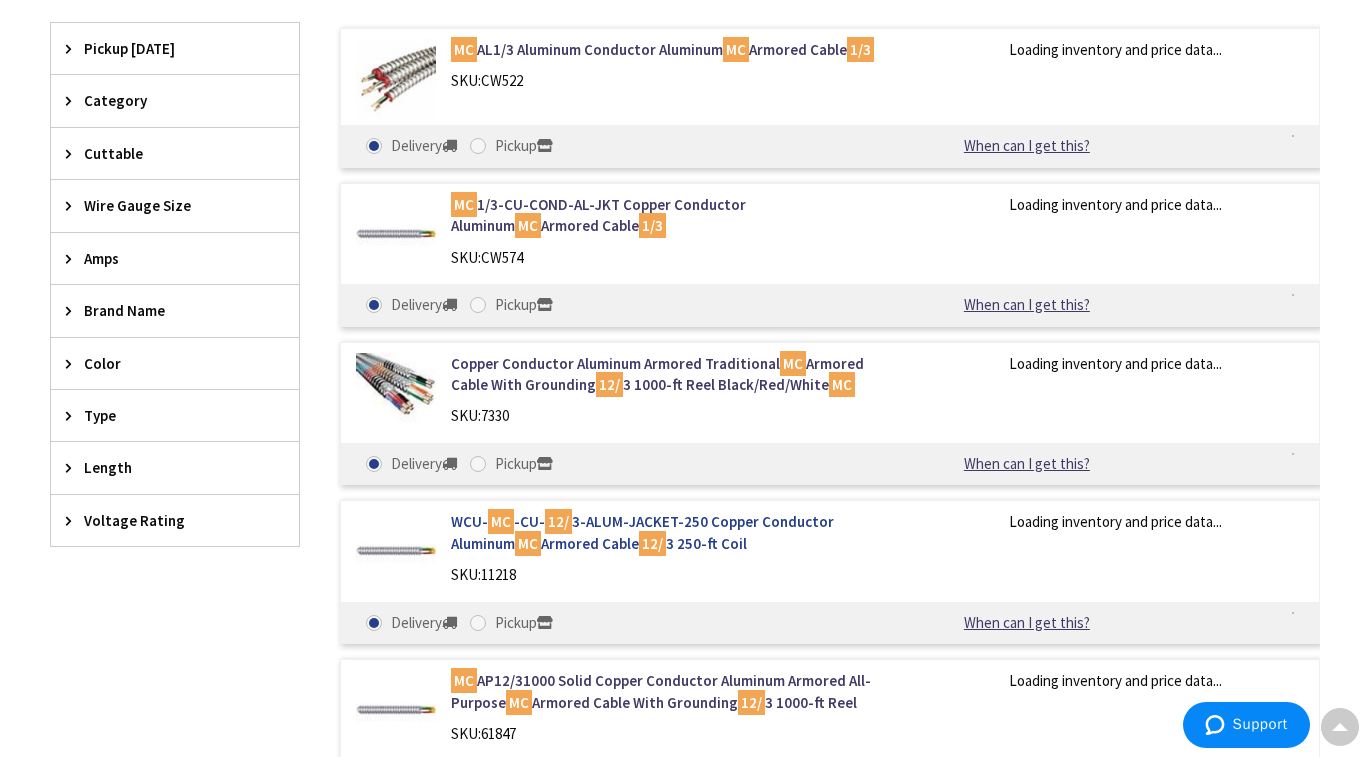click on "WCU- MC -CU- 12/ 3-ALUM-JACKET-250 Copper Conductor Aluminum  MC  Armored Cable  12/ 3 250-ft Coil" at bounding box center (673, 532) 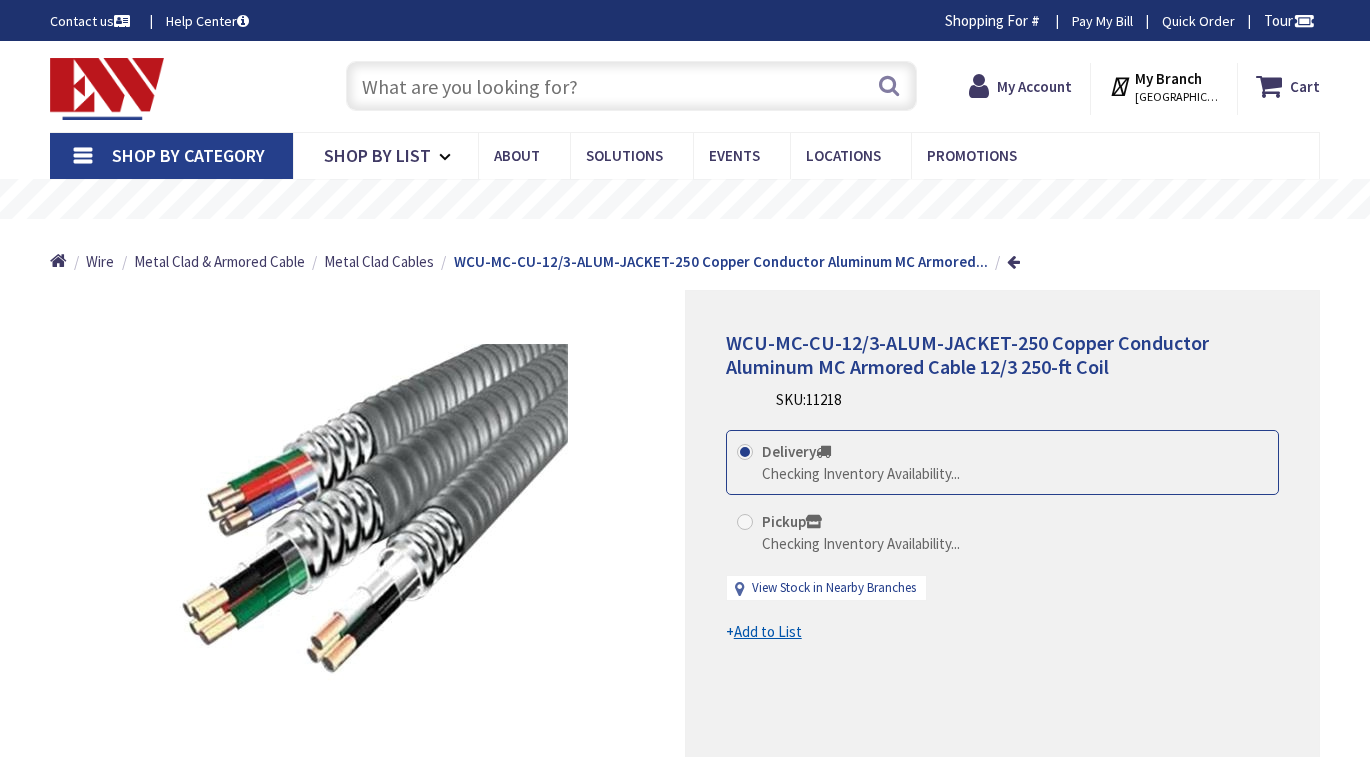 scroll, scrollTop: 0, scrollLeft: 0, axis: both 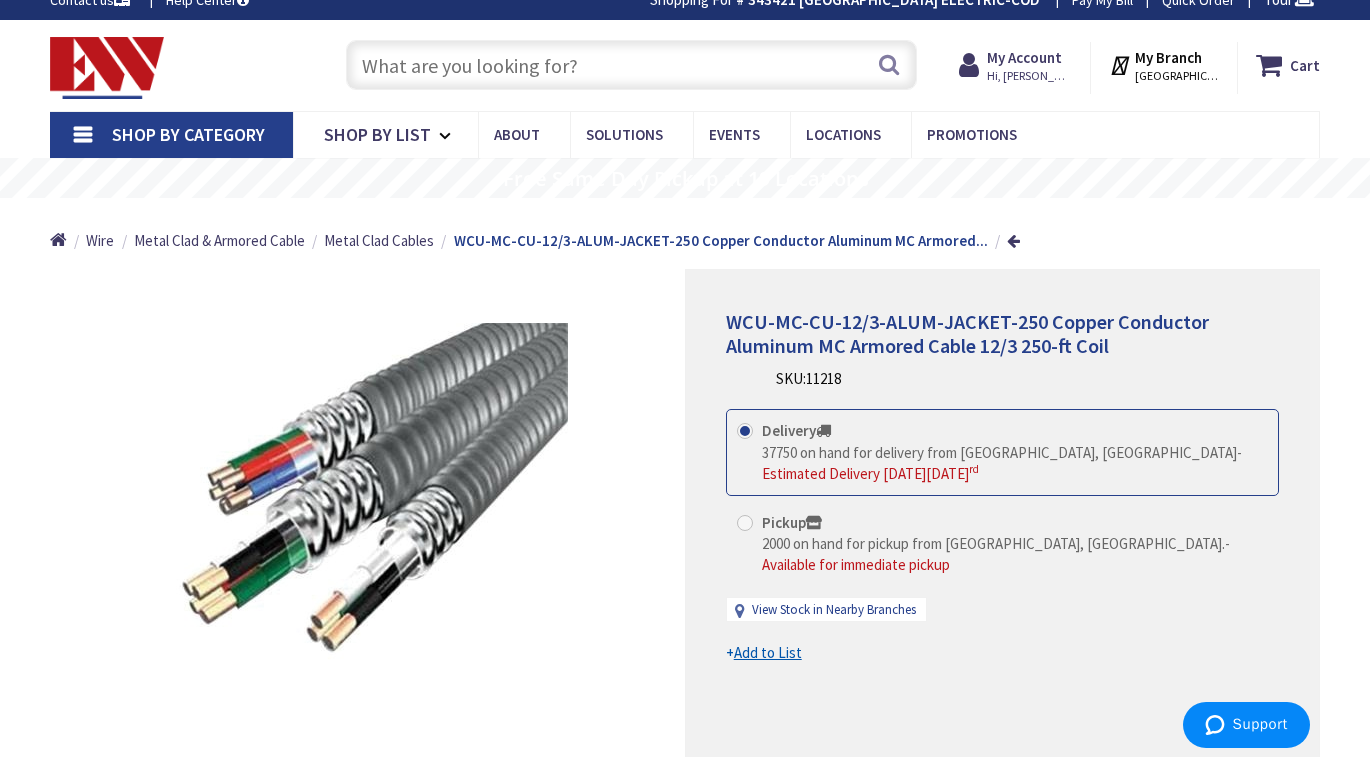 click at bounding box center (631, 65) 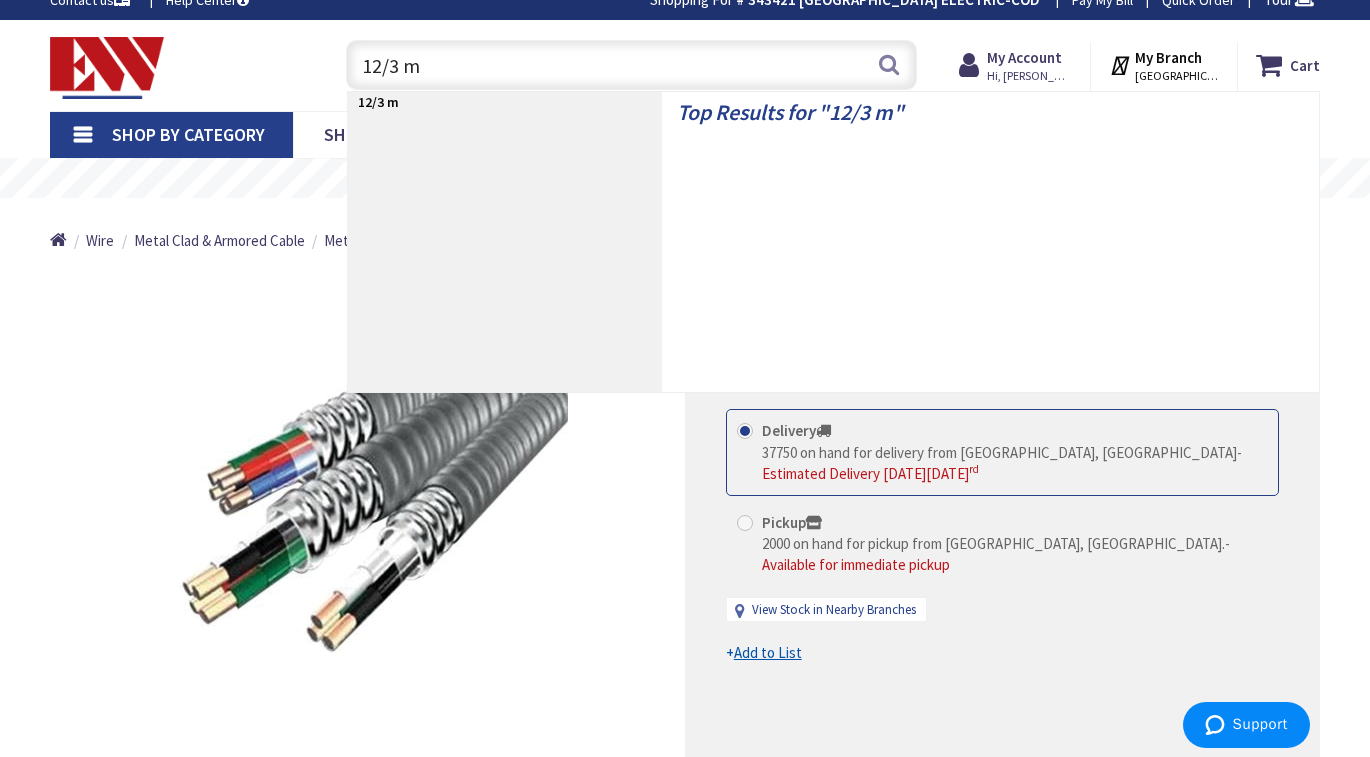 type on "12/3 mc" 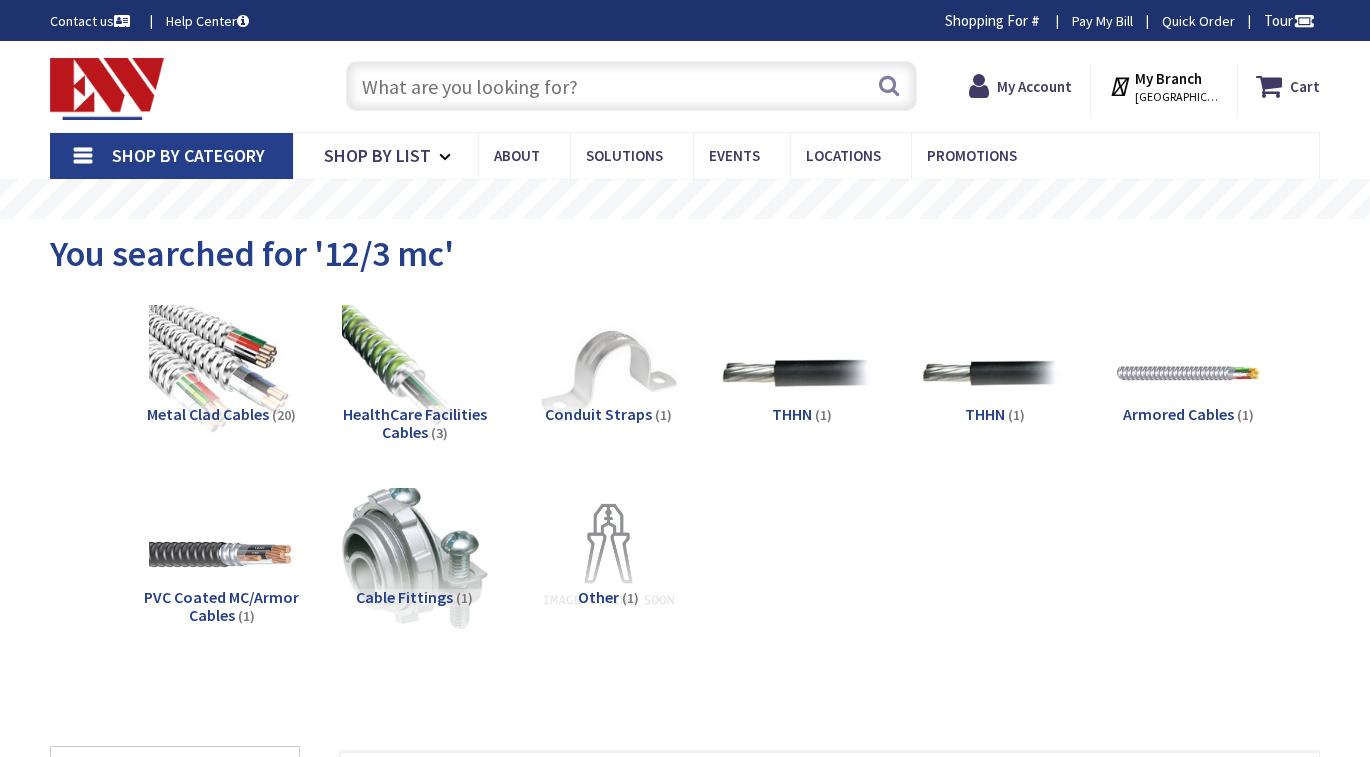 scroll, scrollTop: 0, scrollLeft: 0, axis: both 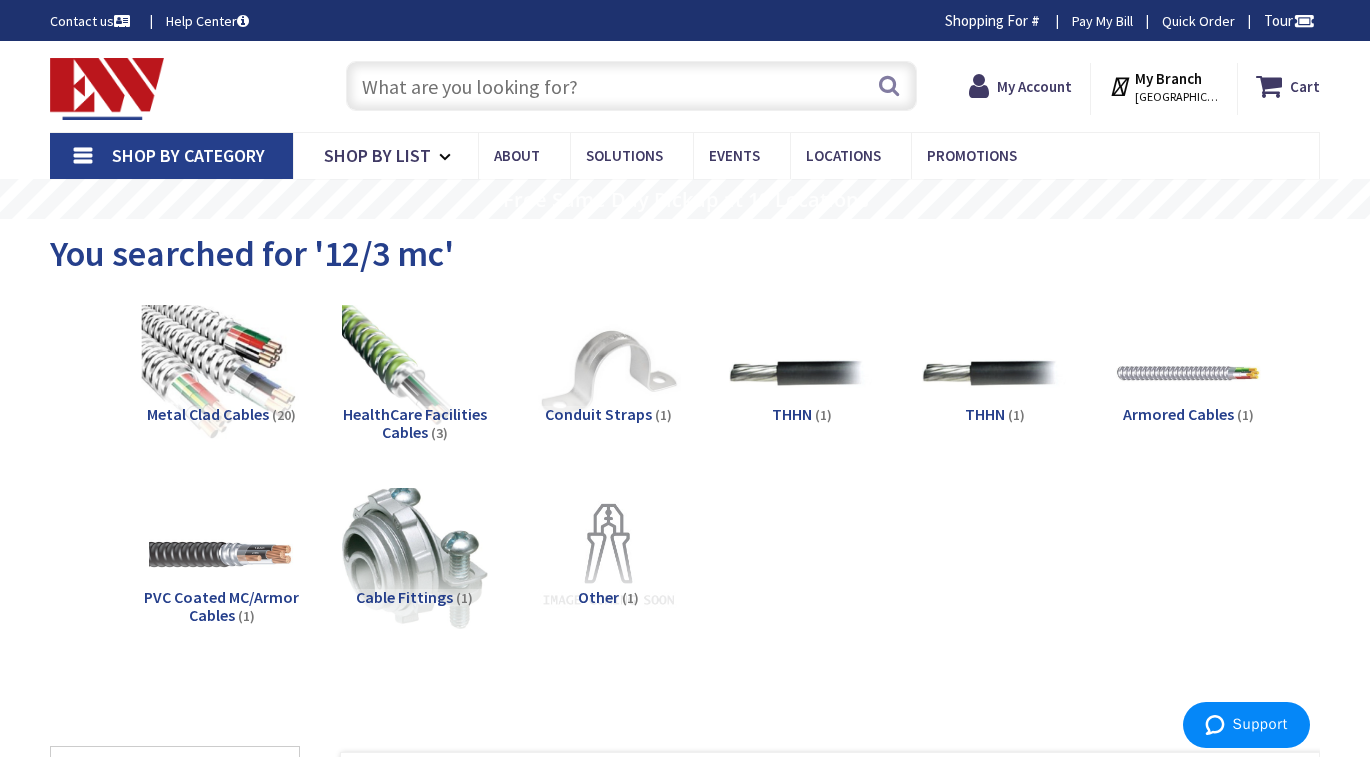 click at bounding box center (222, 374) 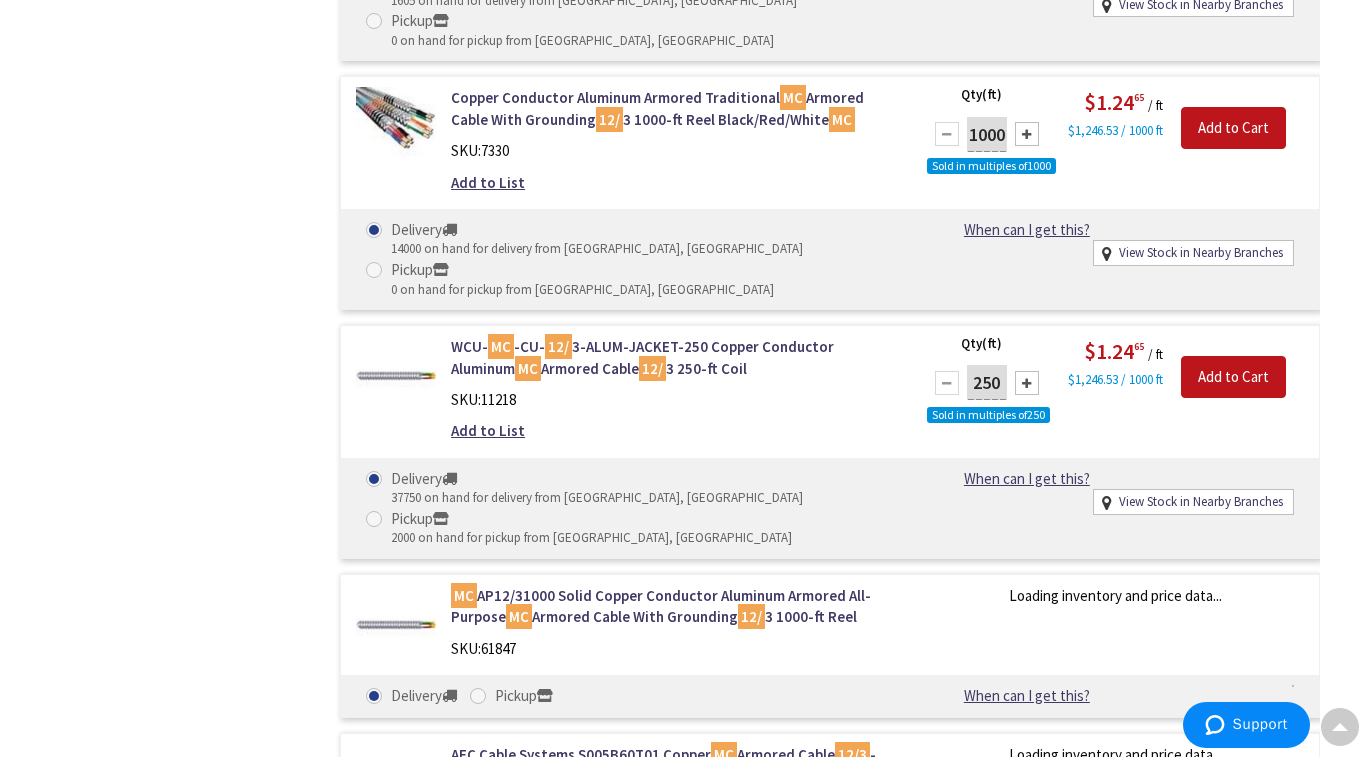 scroll, scrollTop: 1464, scrollLeft: 0, axis: vertical 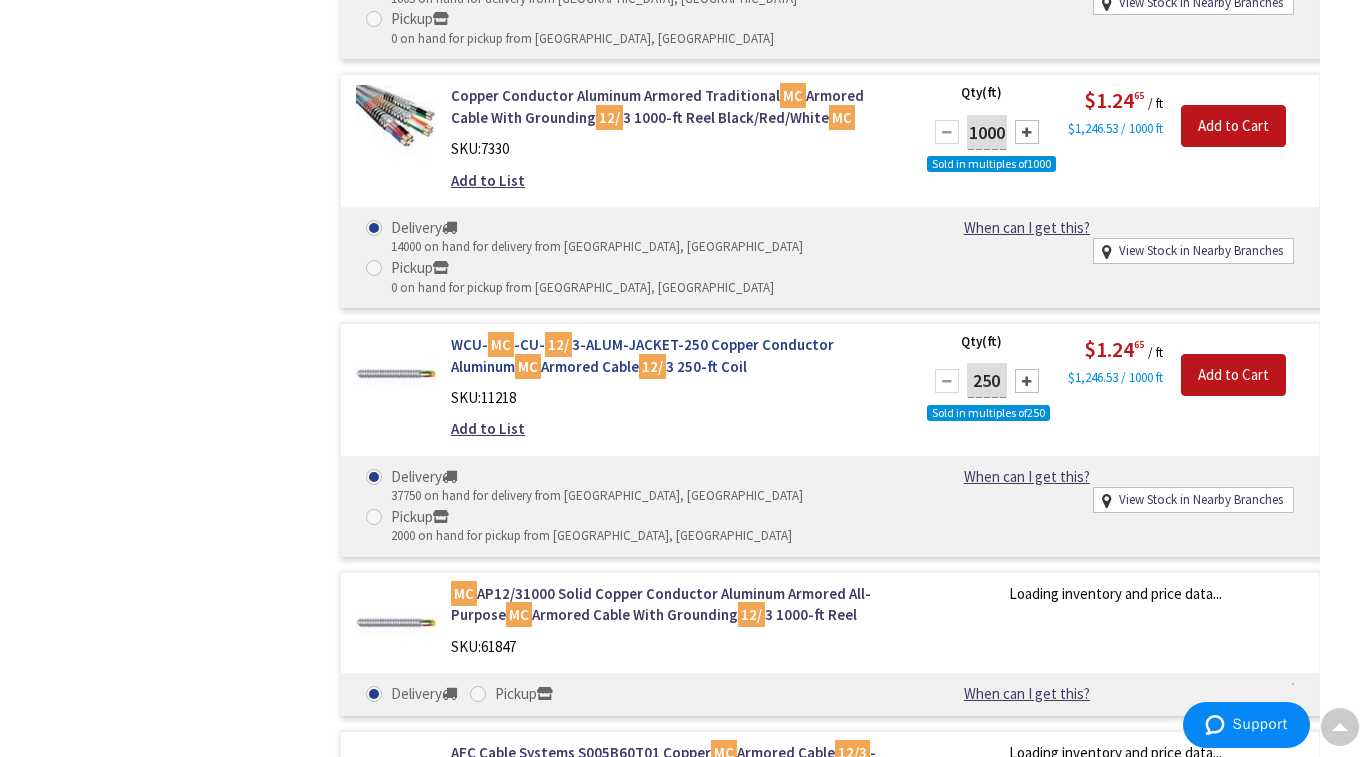 click on "WCU- MC -CU- 12/ 3-ALUM-JACKET-250 Copper Conductor Aluminum  MC  Armored Cable  12/ 3 250-ft Coil" at bounding box center (673, 355) 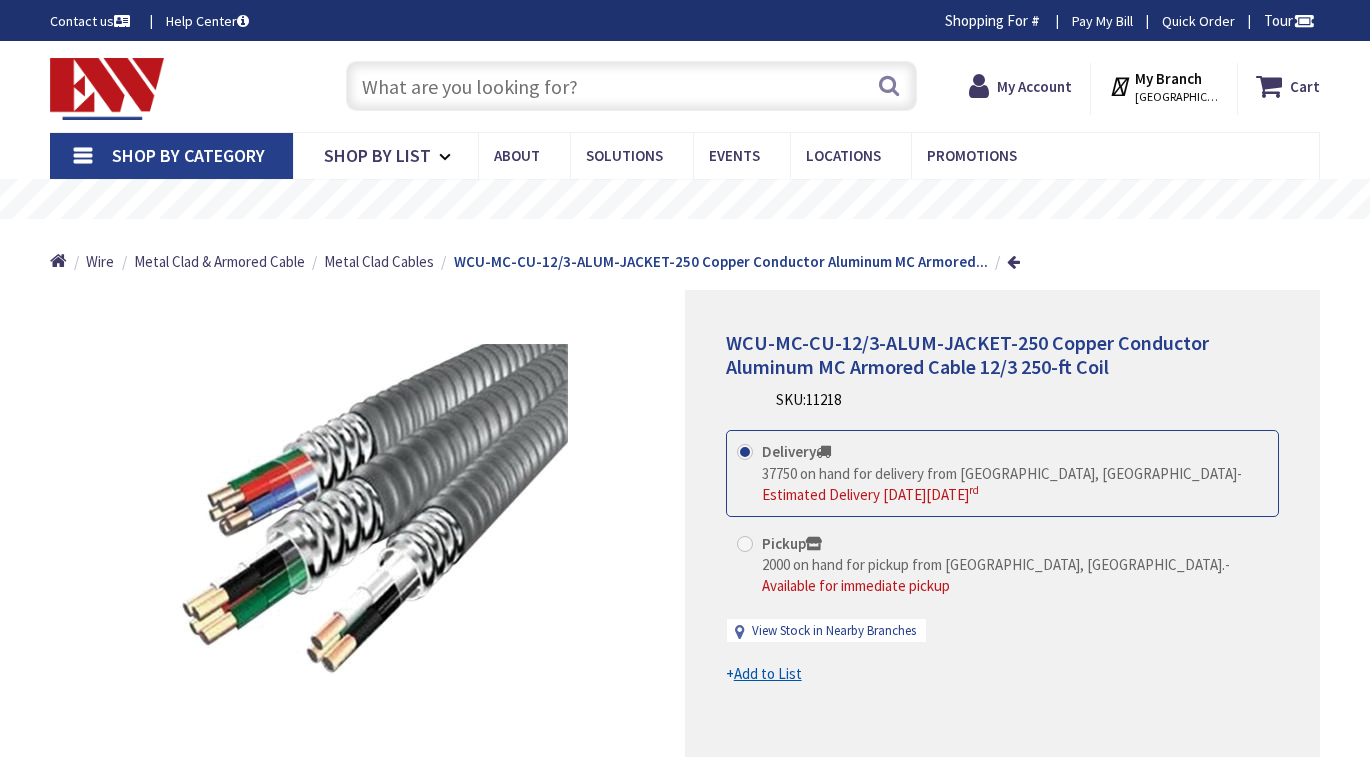 scroll, scrollTop: 0, scrollLeft: 0, axis: both 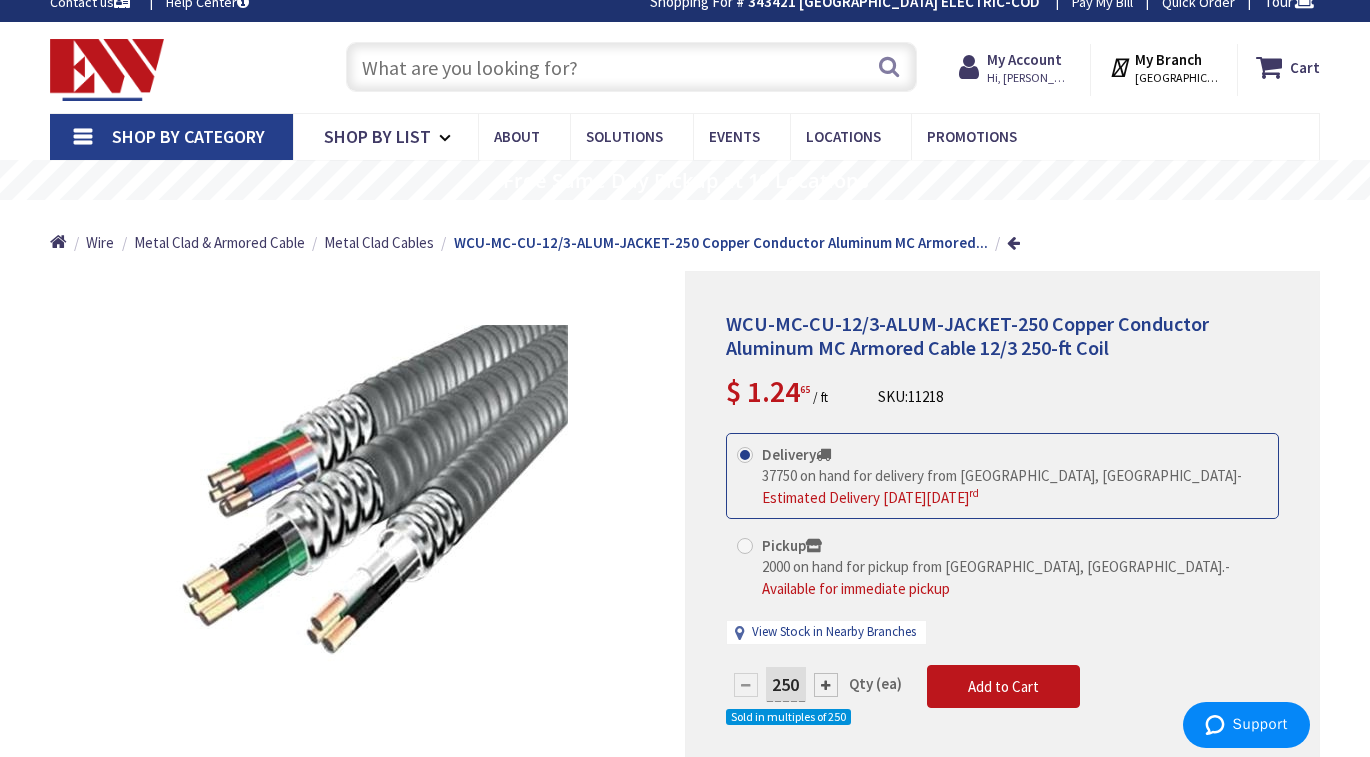 click at bounding box center (631, 67) 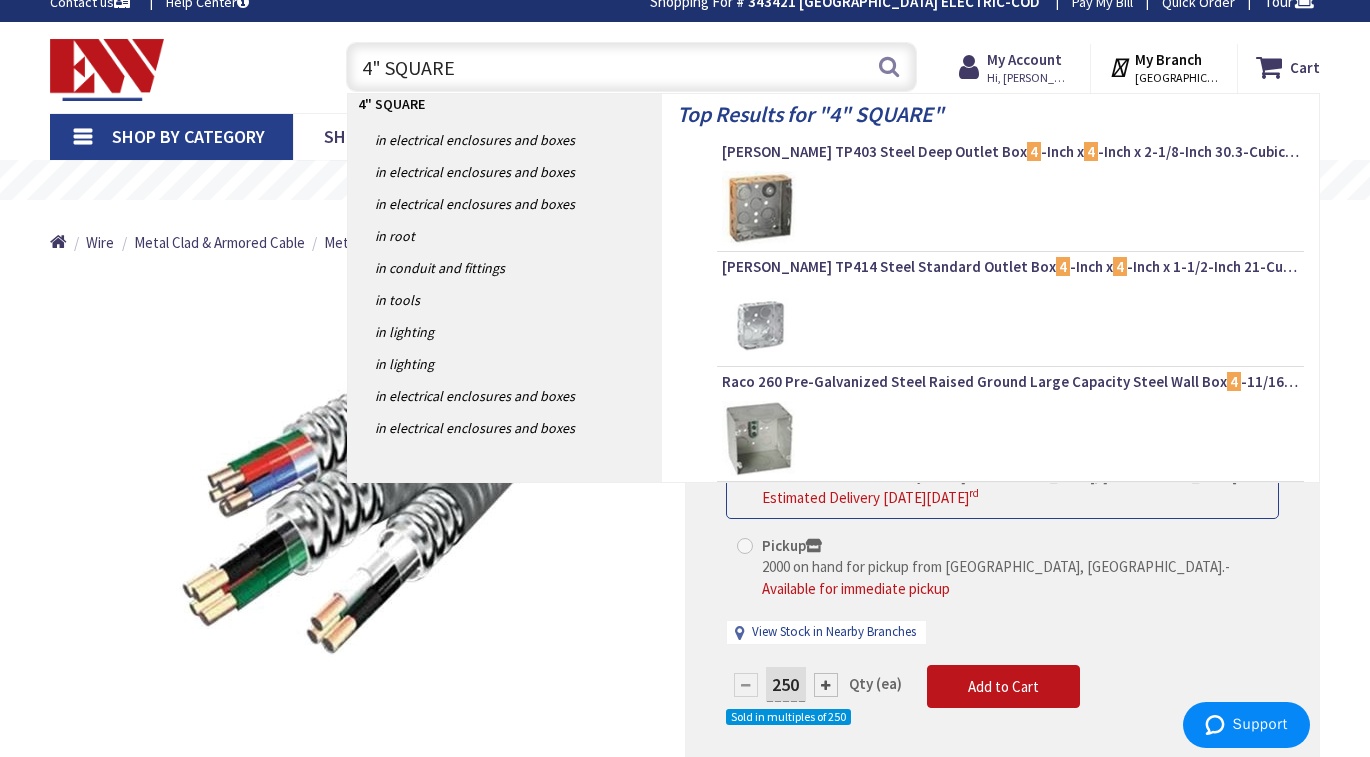 type on "4" SQUARE" 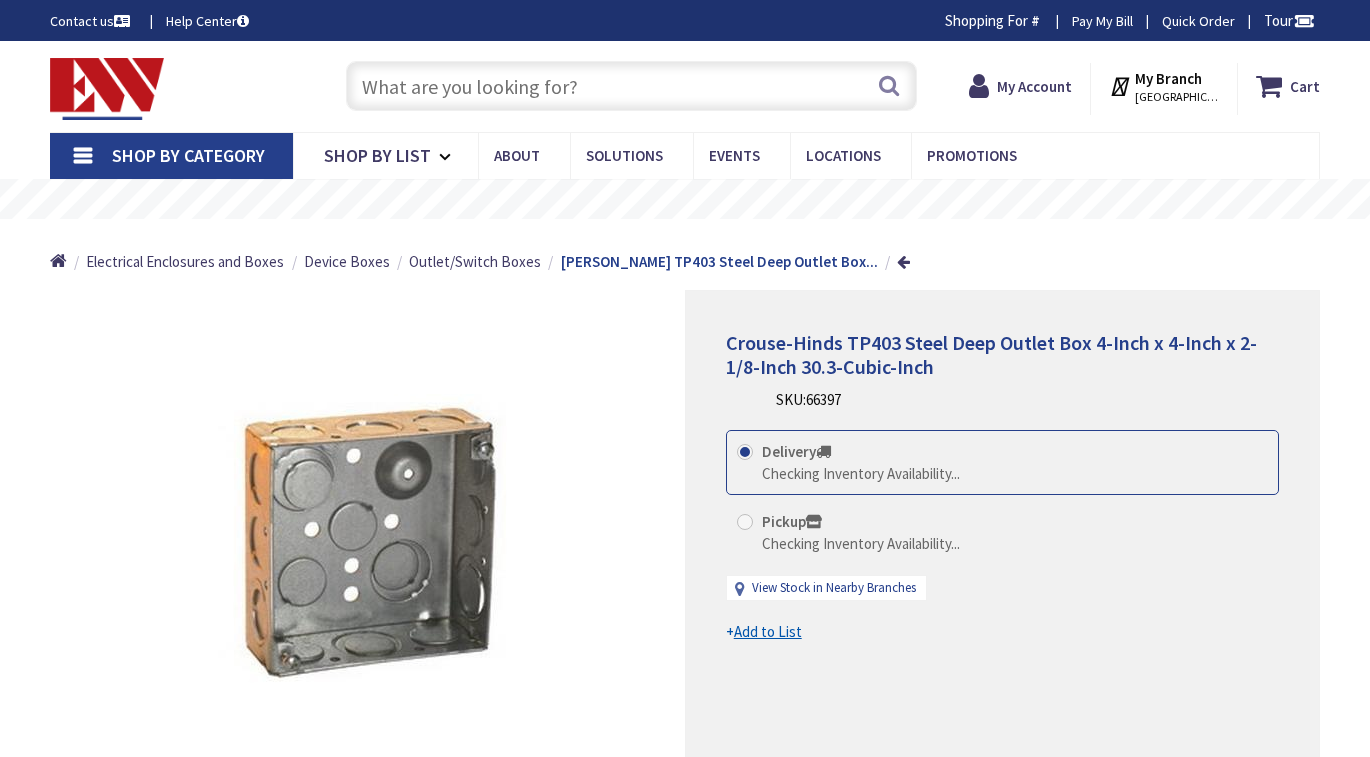 scroll, scrollTop: 0, scrollLeft: 0, axis: both 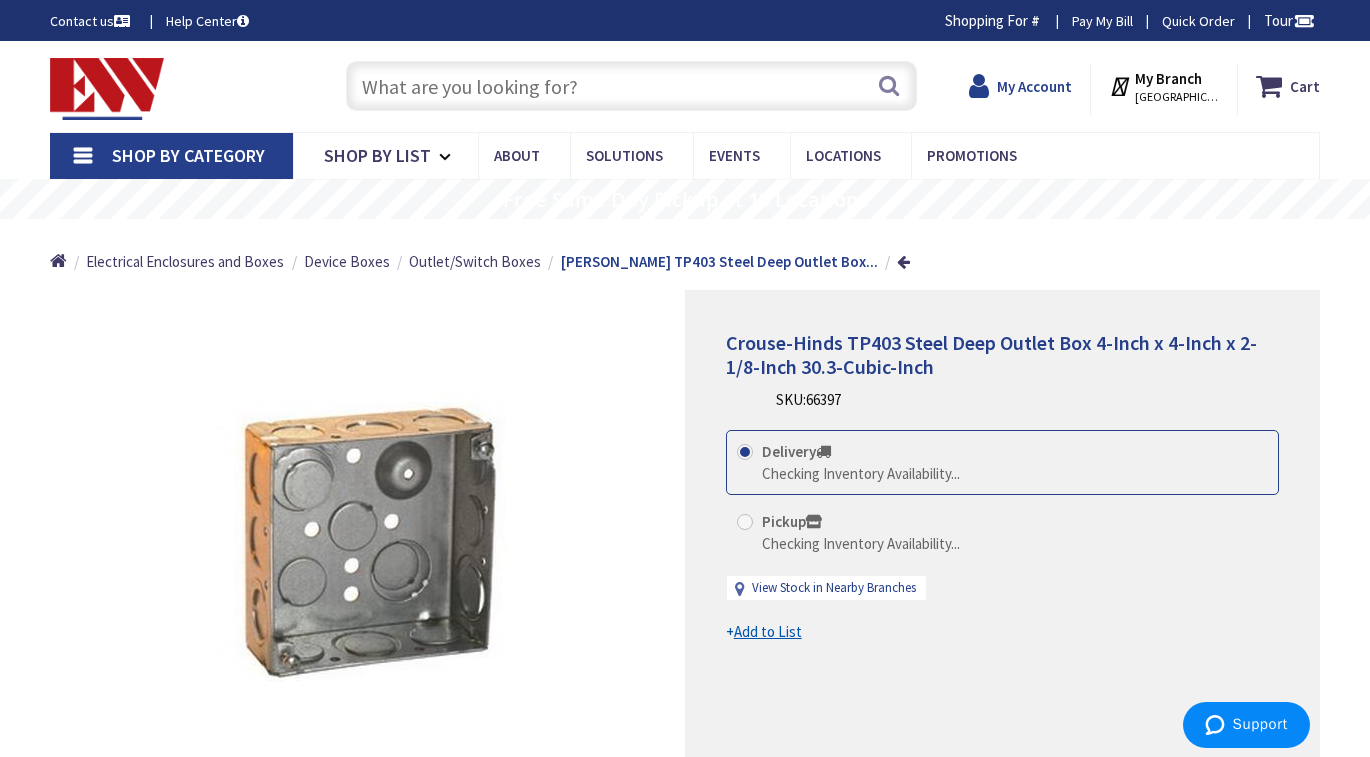 click on "My Account" at bounding box center (1034, 86) 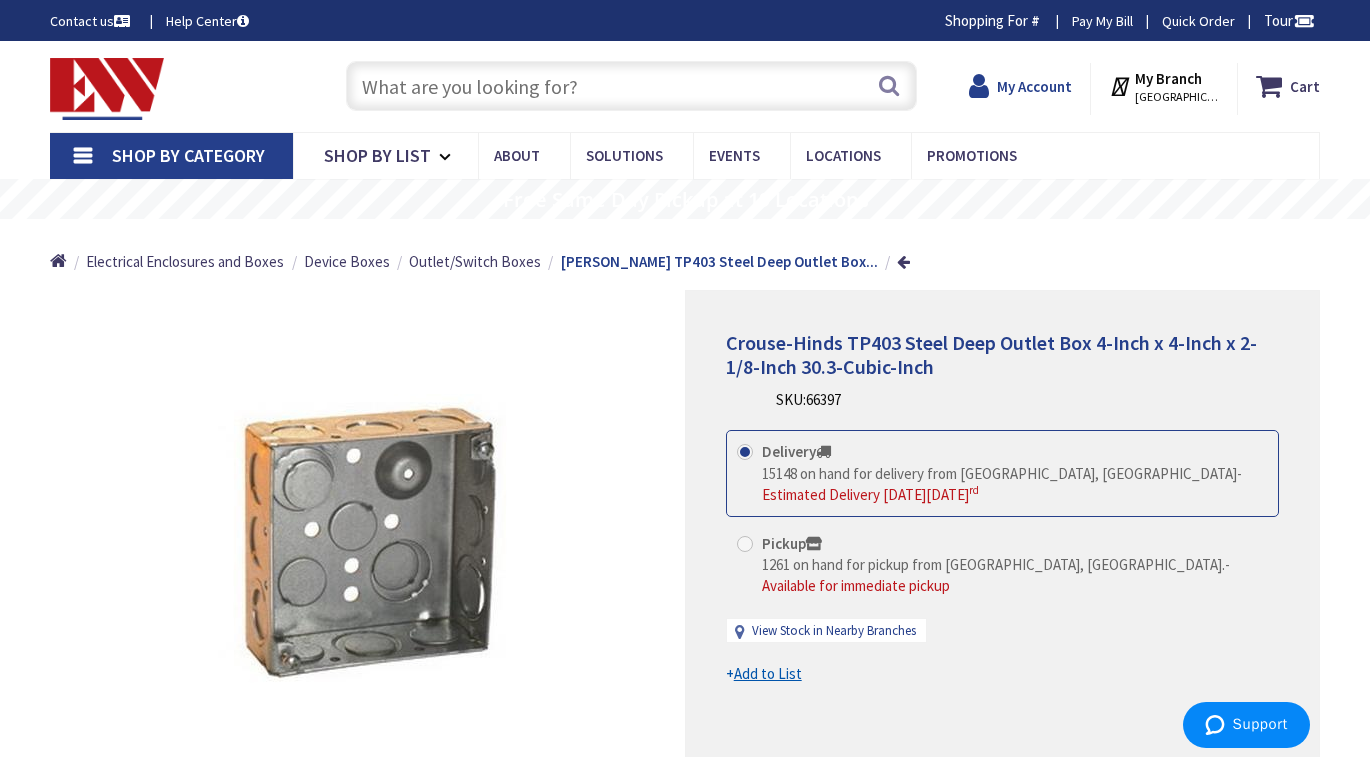 click at bounding box center [983, 86] 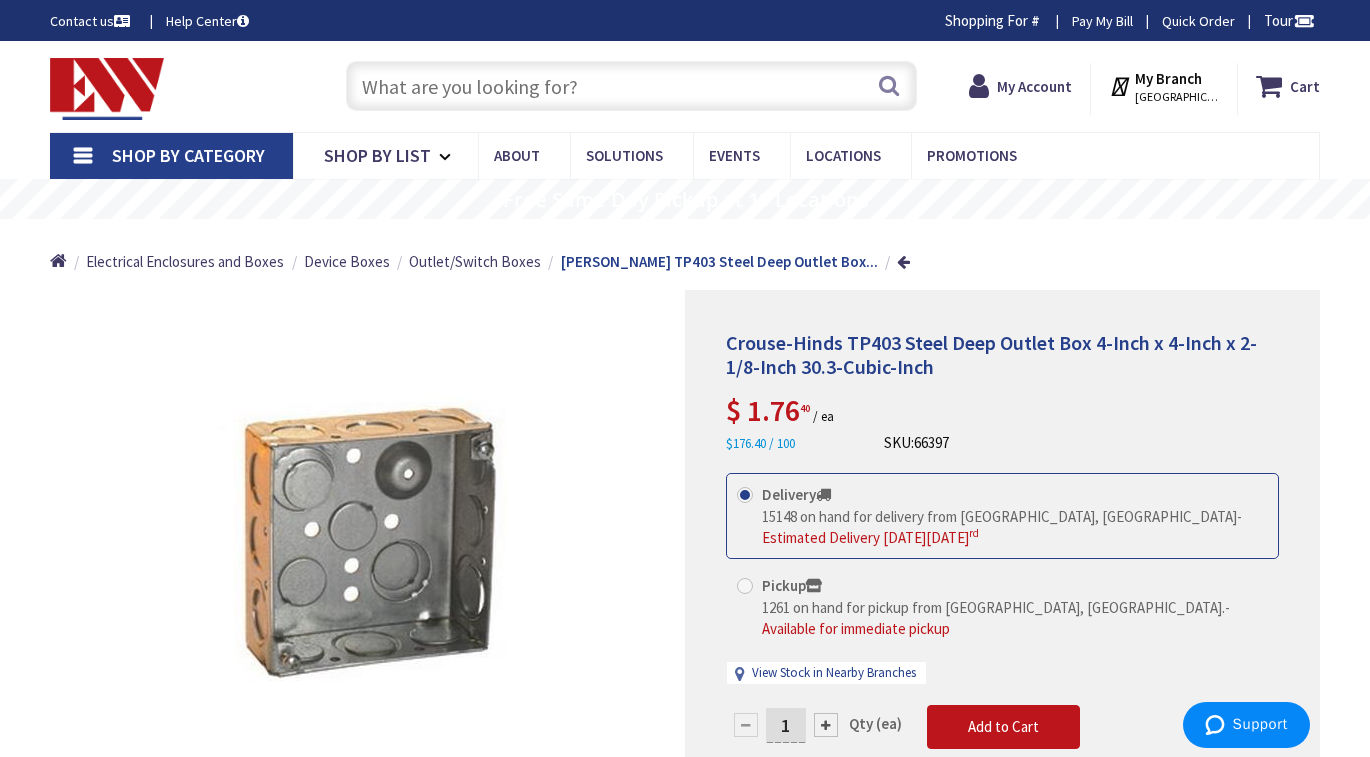 click on "Toggle Nav
Search
Cart
My Cart
Close" at bounding box center (685, 86) 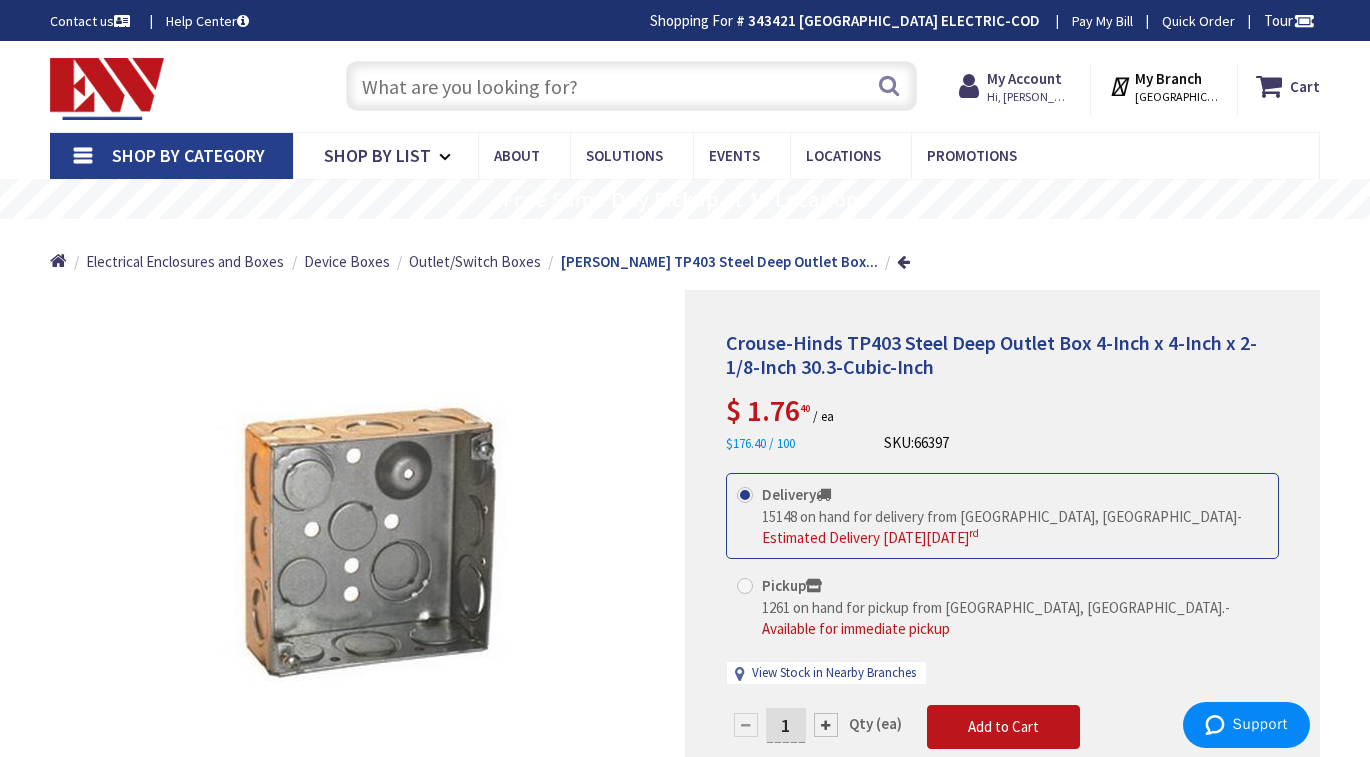 click at bounding box center [631, 86] 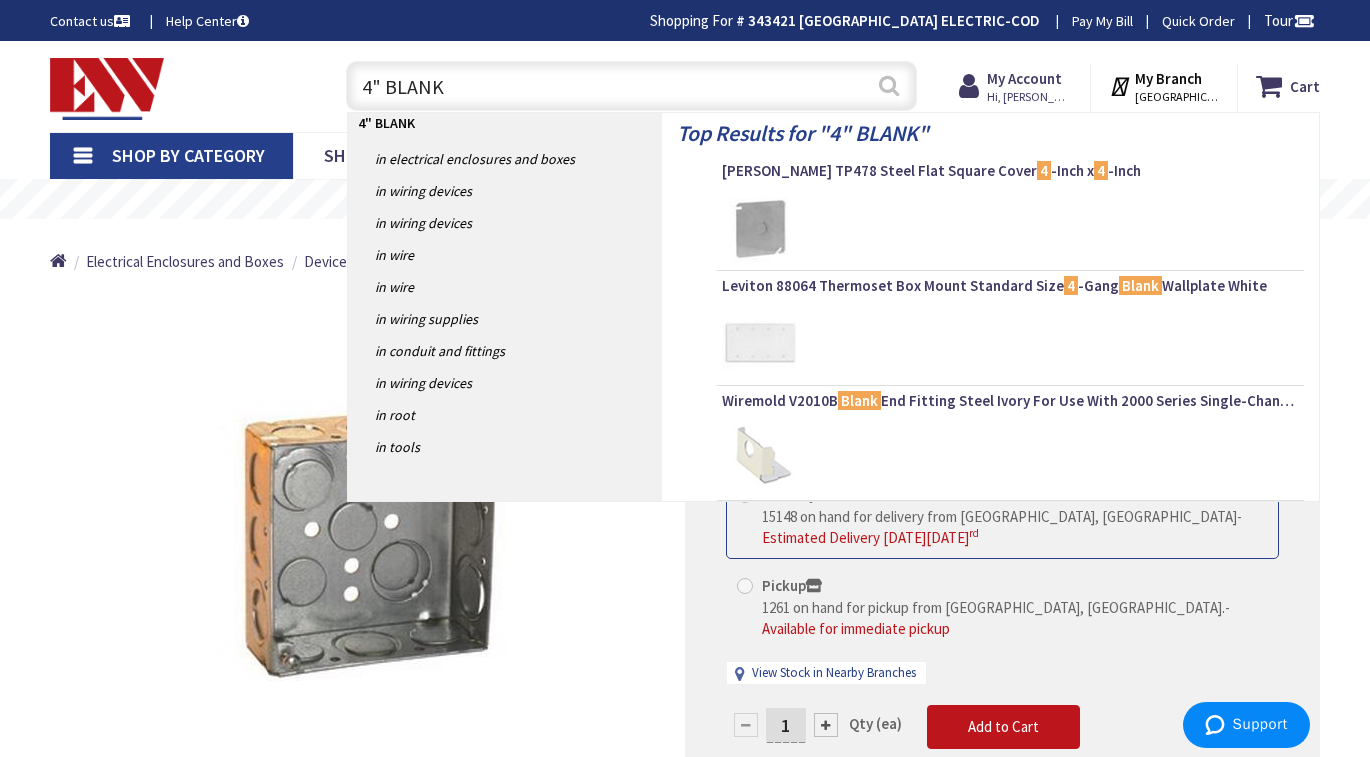 type on "4" BLANK" 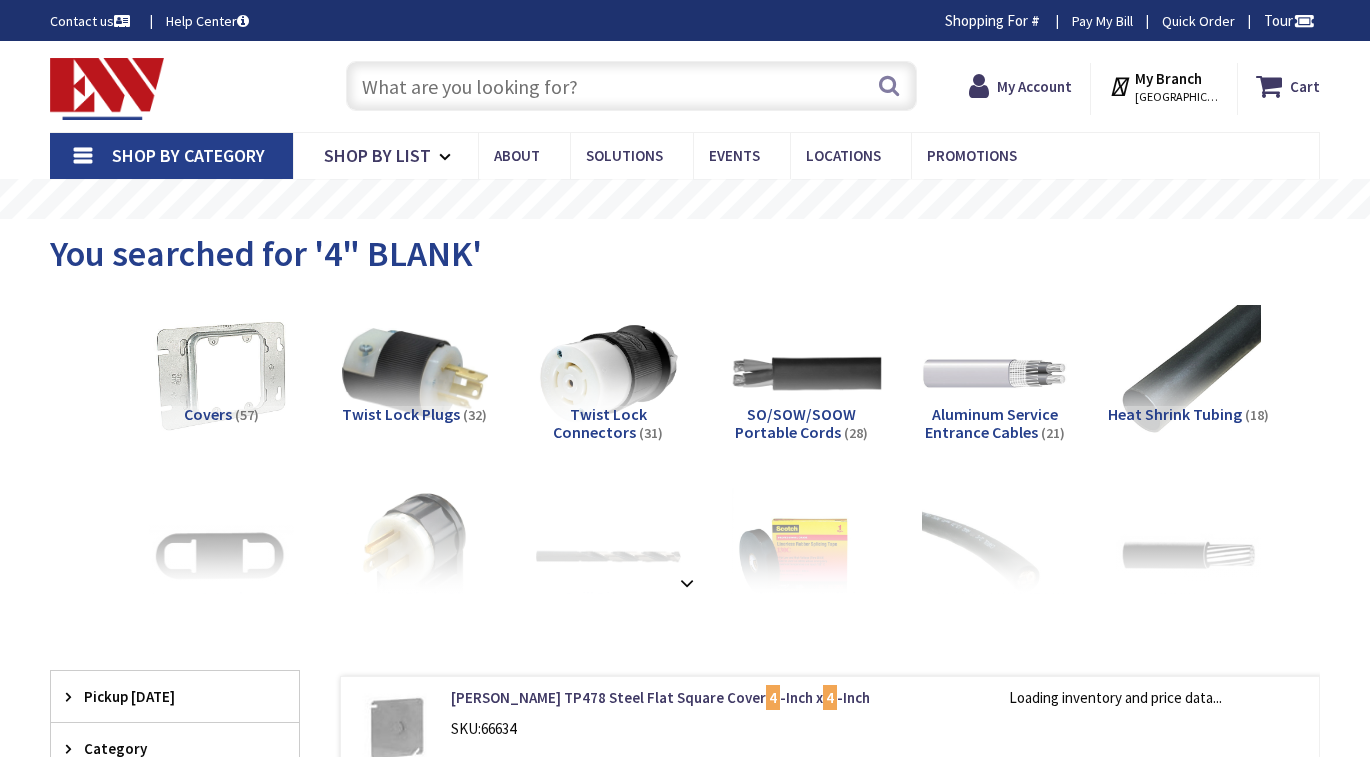 scroll, scrollTop: 0, scrollLeft: 0, axis: both 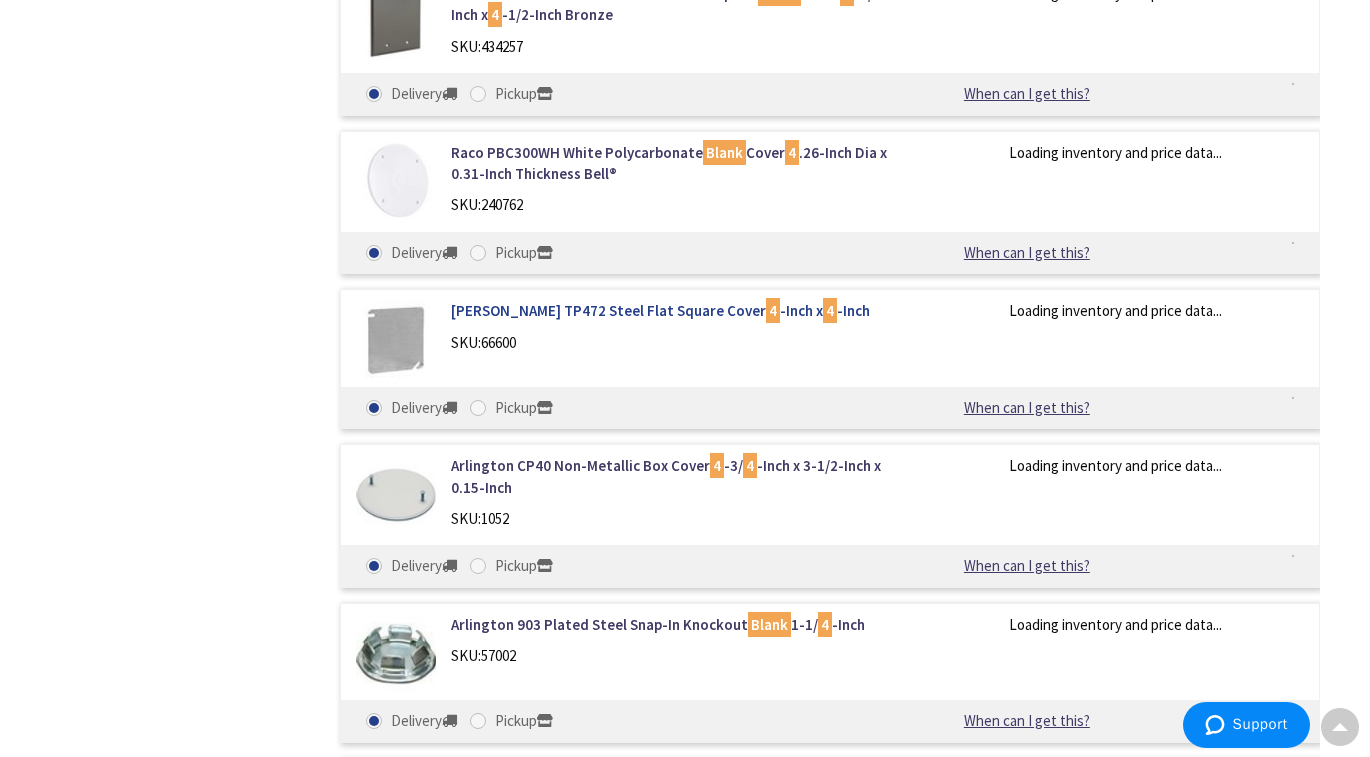 click on "Crouse-Hinds TP472 Steel Flat Square Cover  4 -Inch x  4 -Inch" at bounding box center [673, 310] 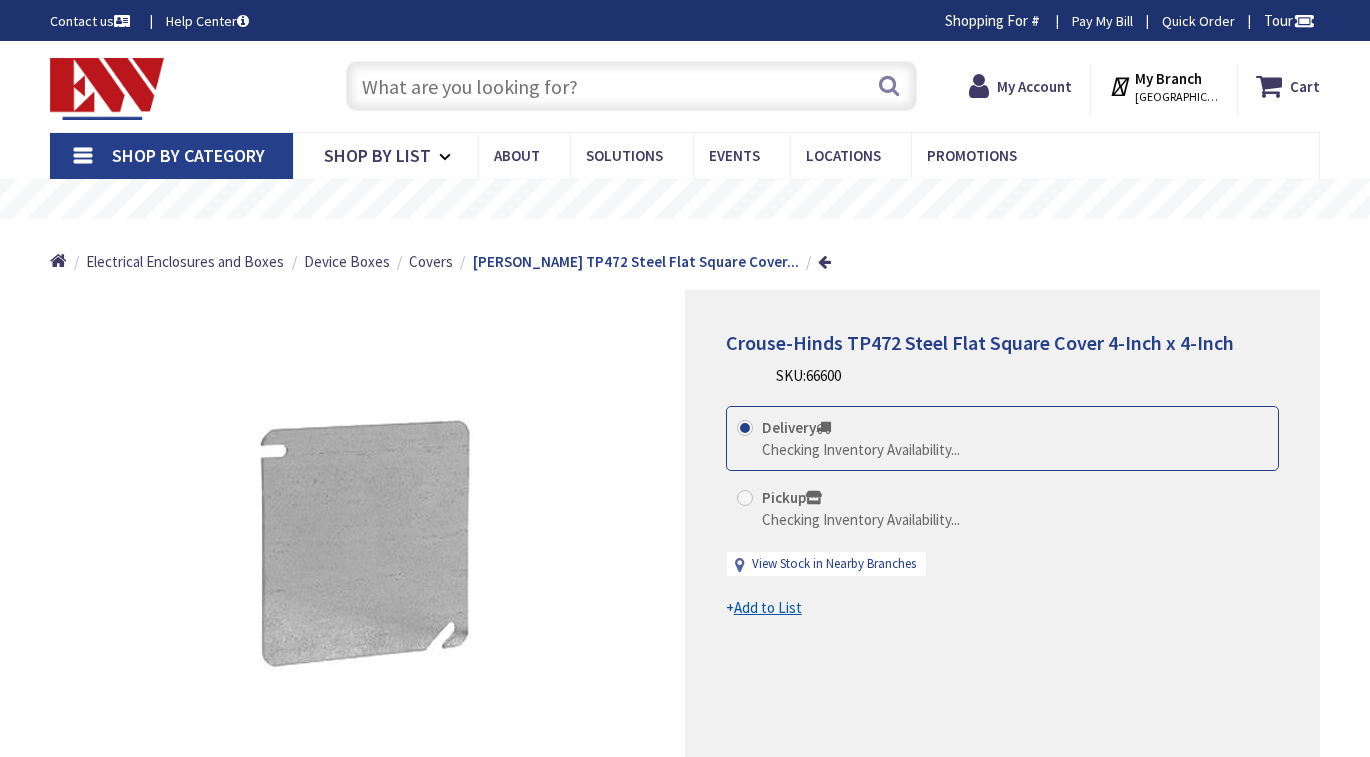 scroll, scrollTop: 0, scrollLeft: 0, axis: both 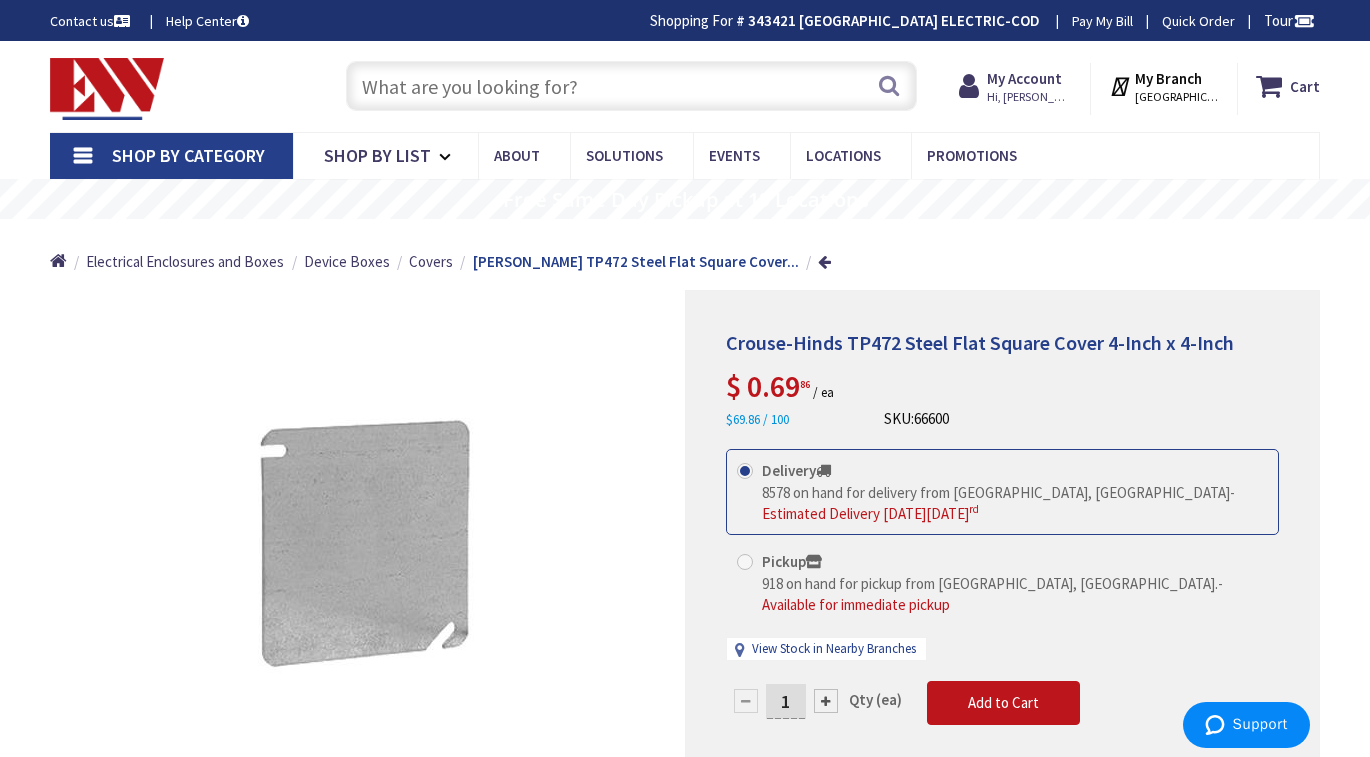 click at bounding box center [631, 86] 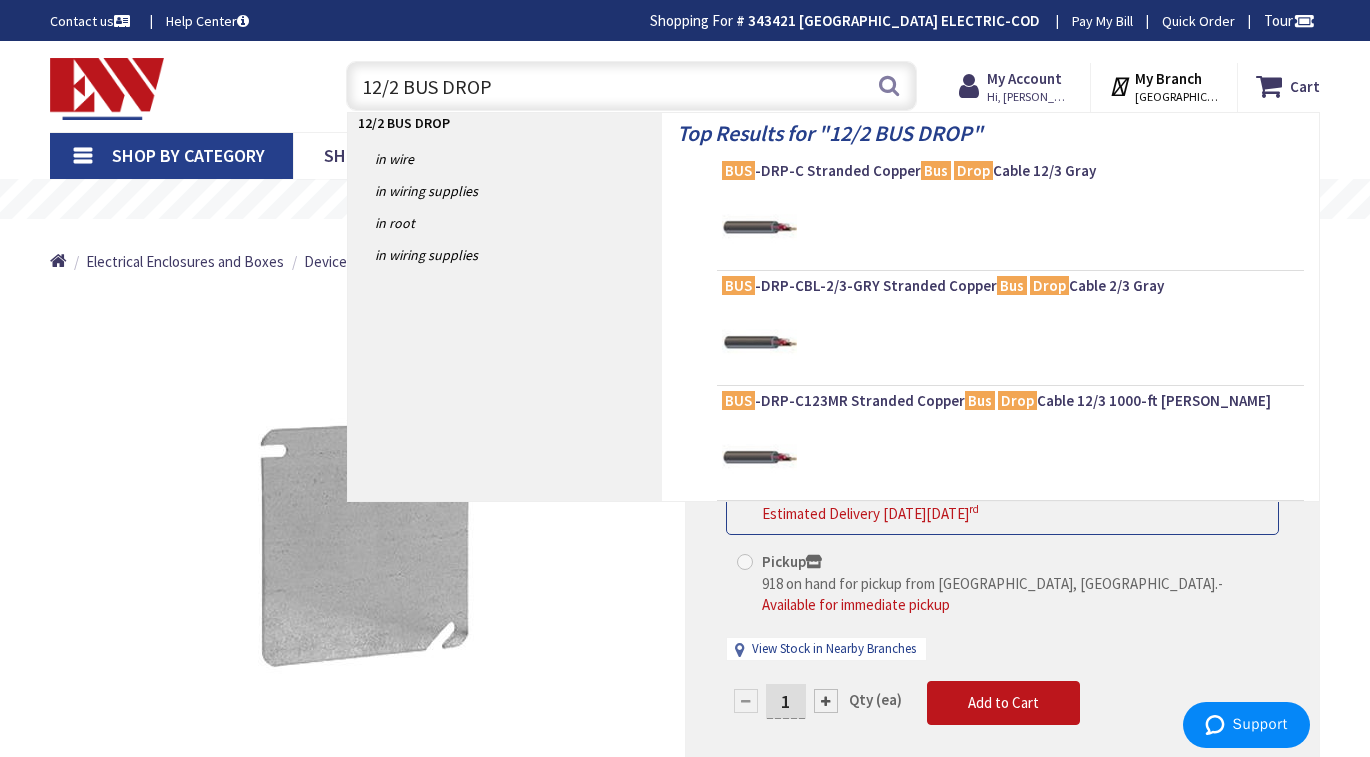scroll, scrollTop: 0, scrollLeft: 0, axis: both 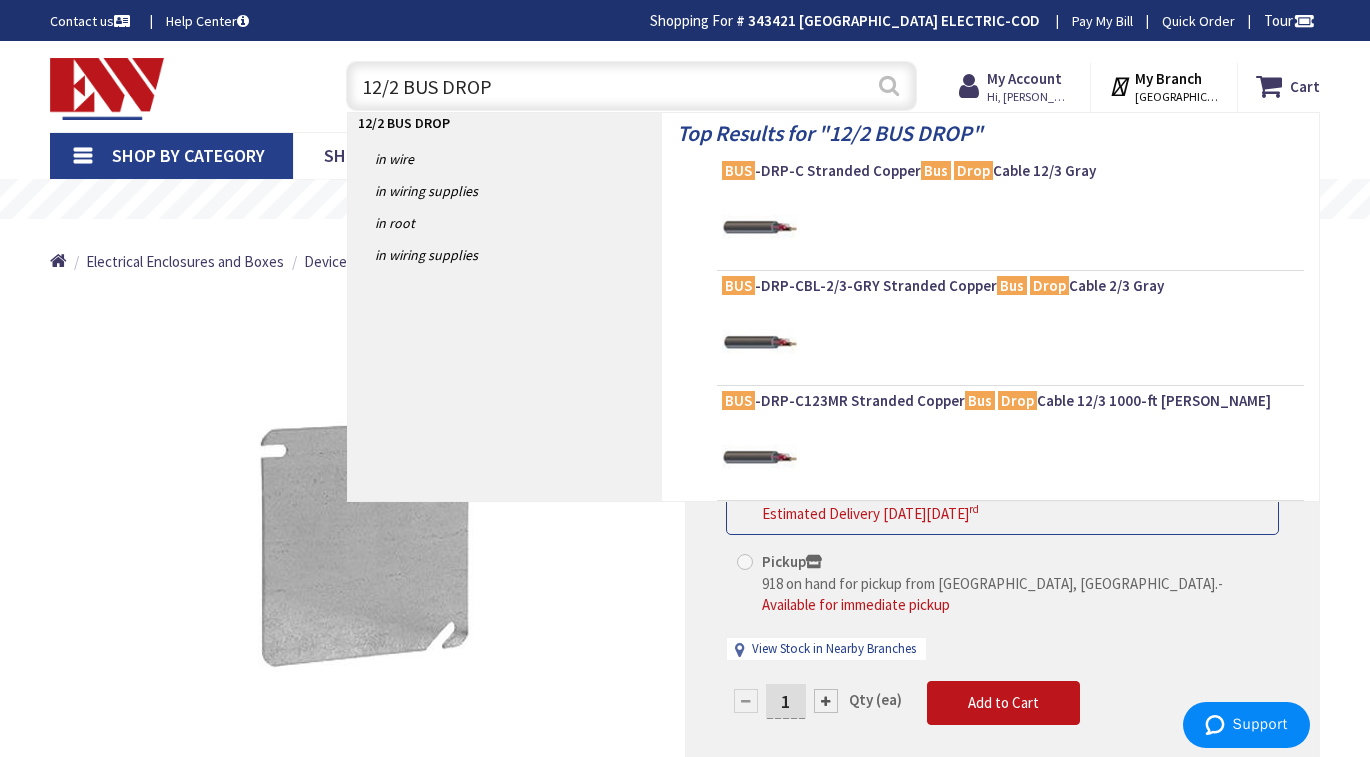 type on "12/2 BUS DROP" 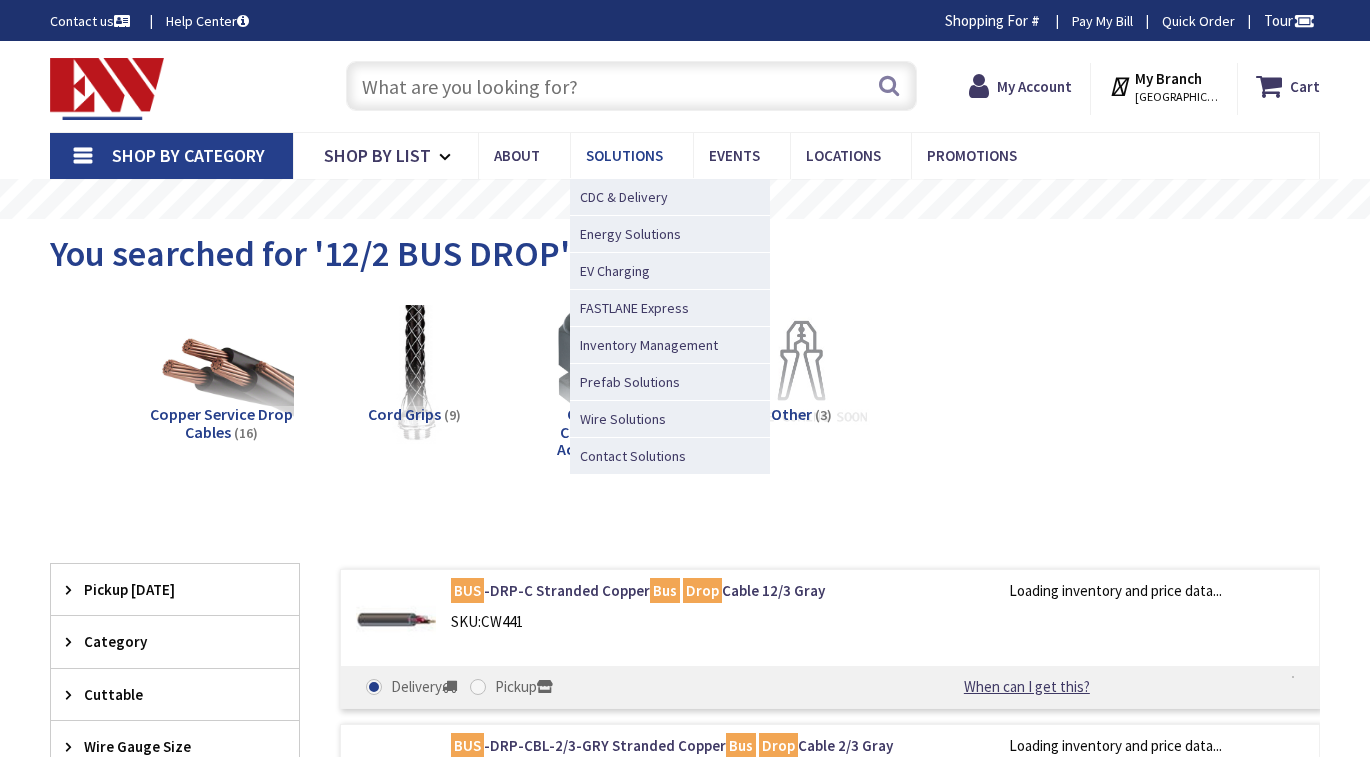 scroll, scrollTop: 0, scrollLeft: 0, axis: both 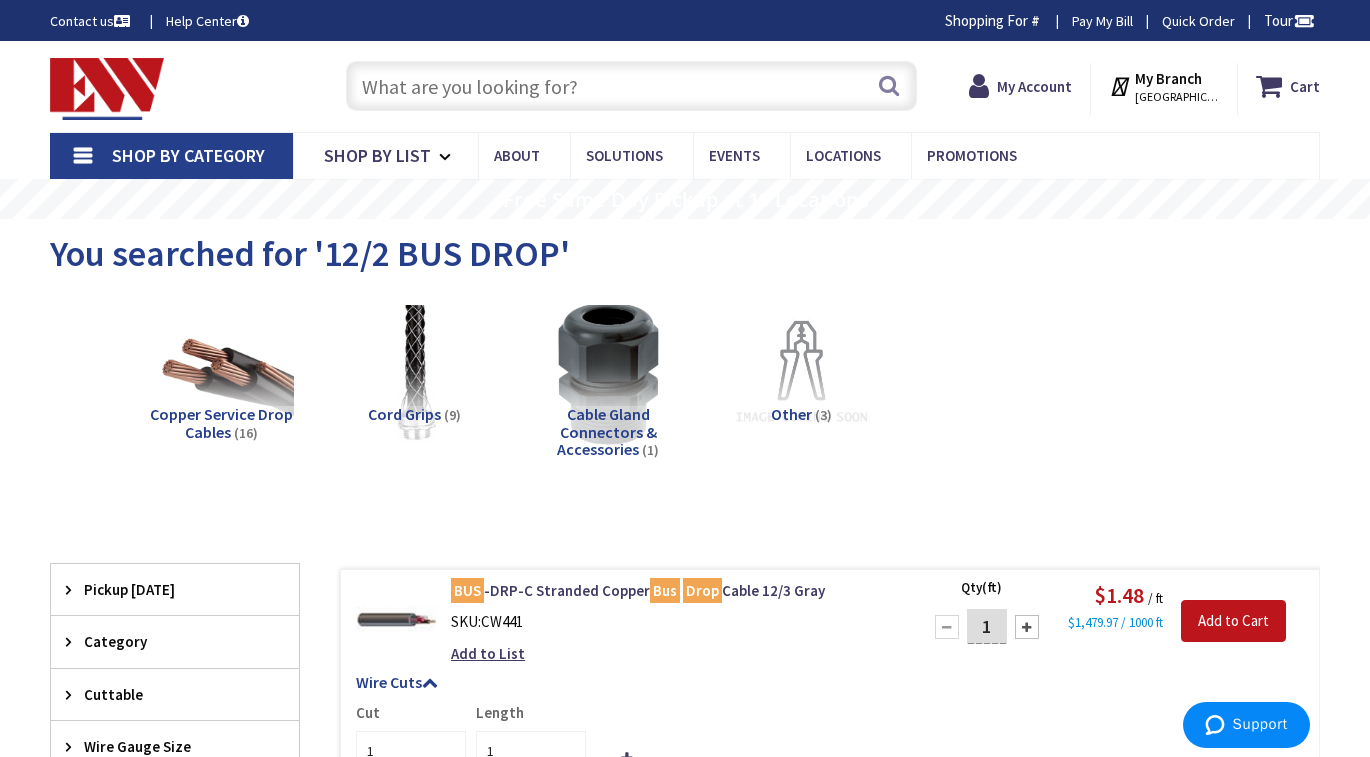 click at bounding box center (631, 86) 